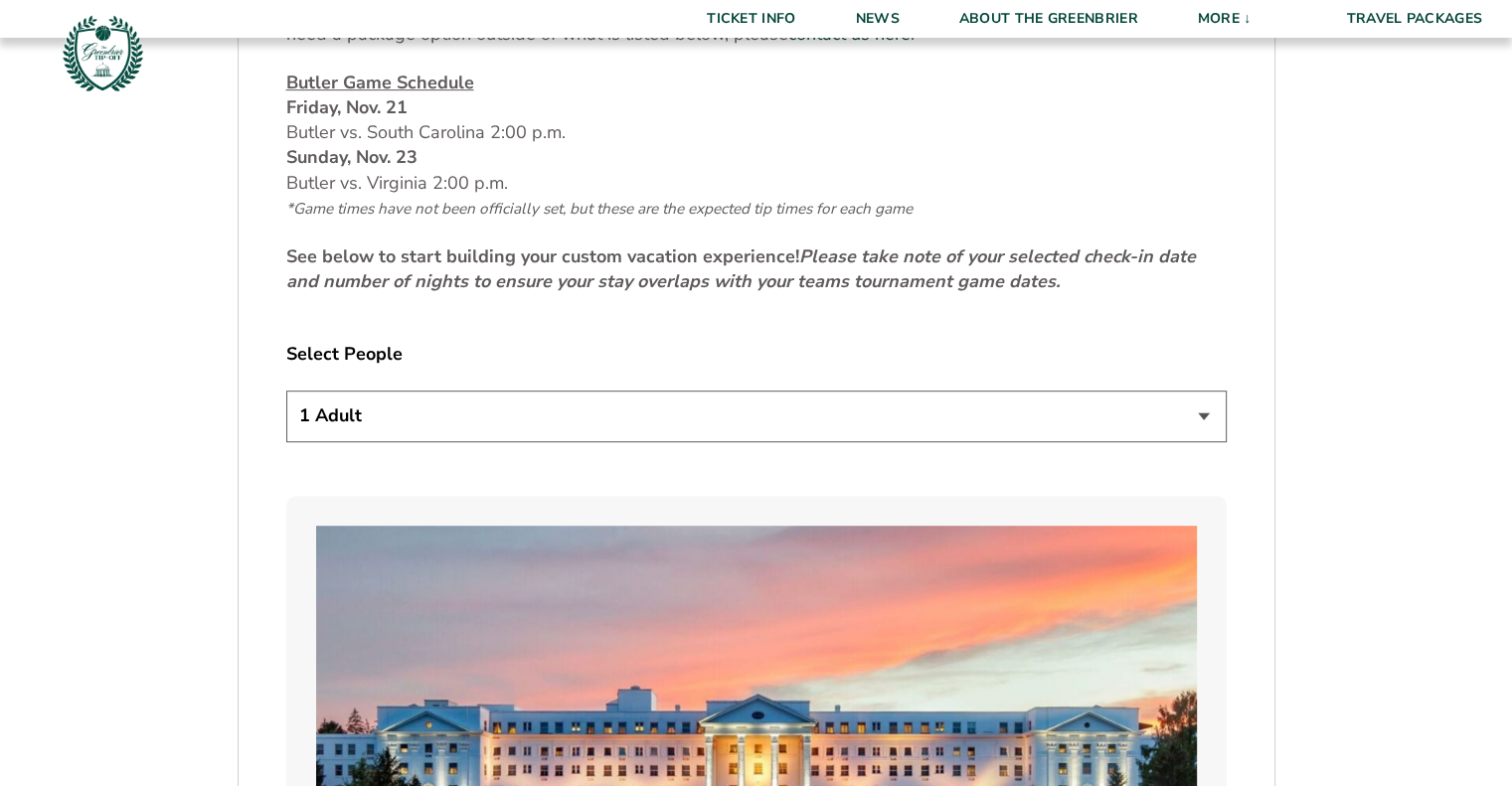 scroll, scrollTop: 1093, scrollLeft: 0, axis: vertical 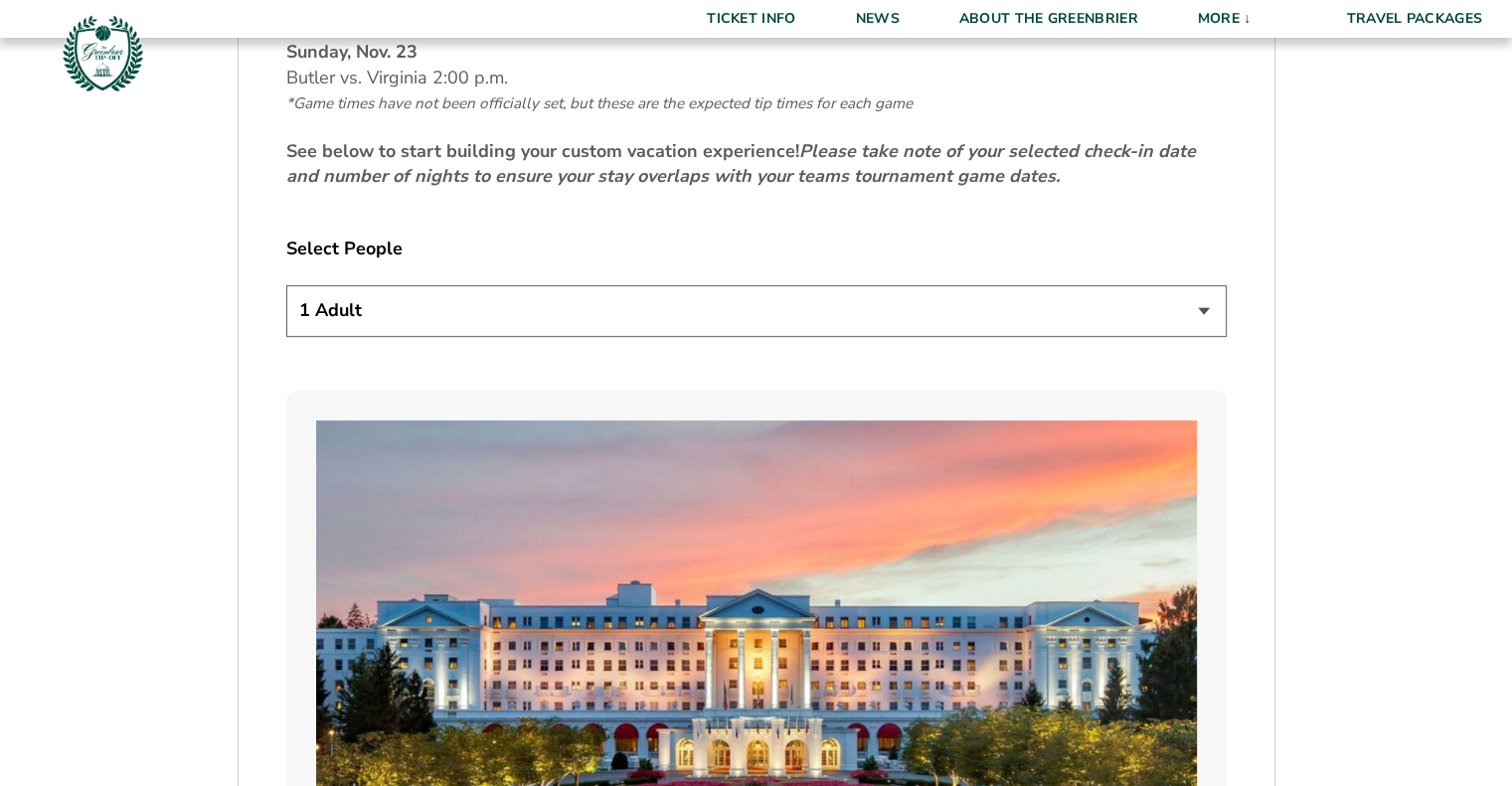 click on "1 Adult
2 Adults
3 Adults
4 Adults
2 Adults + 1 Child
2 Adults + 2 Children
2 Adults + 3 Children" at bounding box center (756, 310) 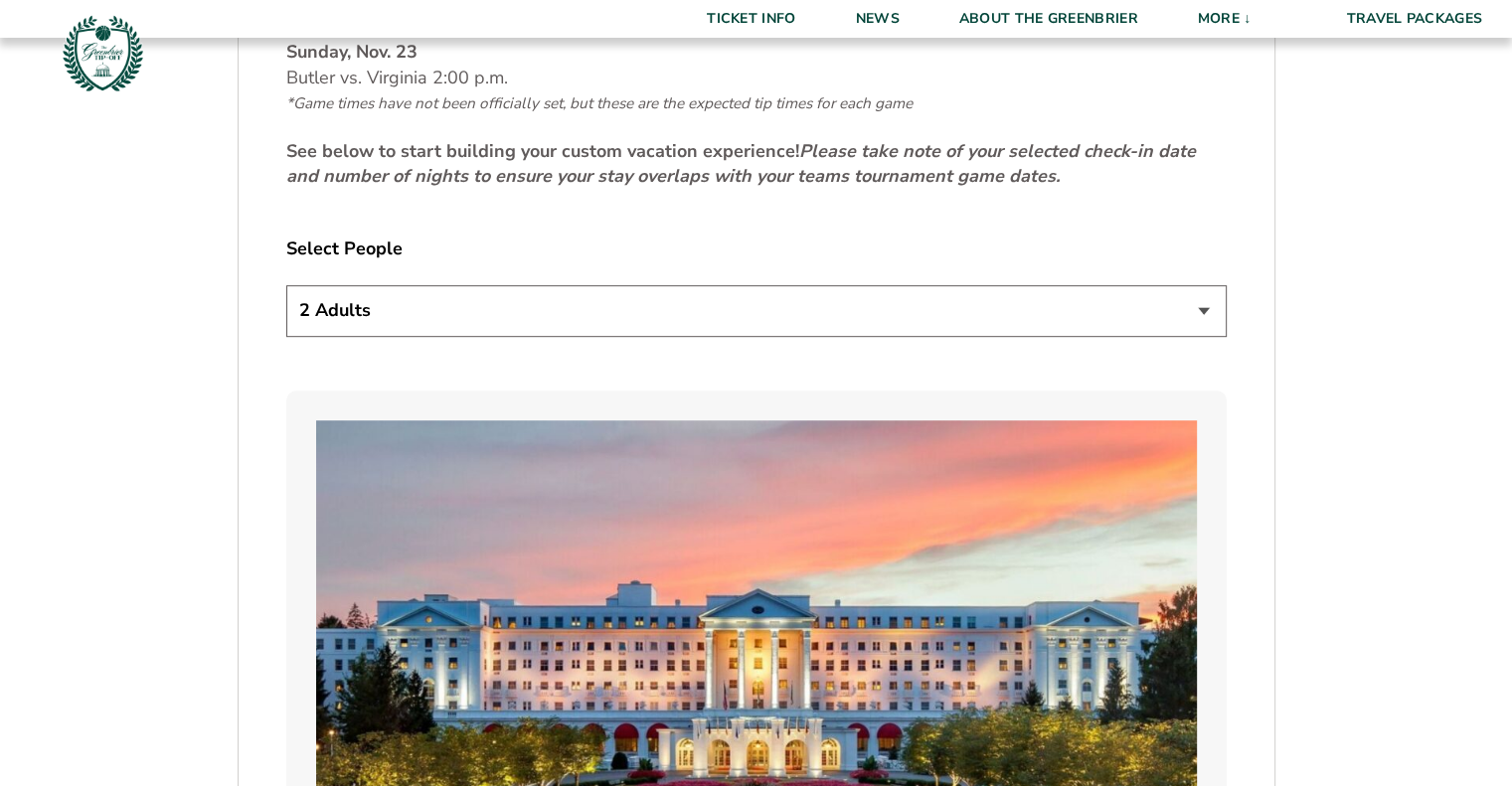 click on "1 Adult
2 Adults
3 Adults
4 Adults
2 Adults + 1 Child
2 Adults + 2 Children
2 Adults + 3 Children" at bounding box center (756, 310) 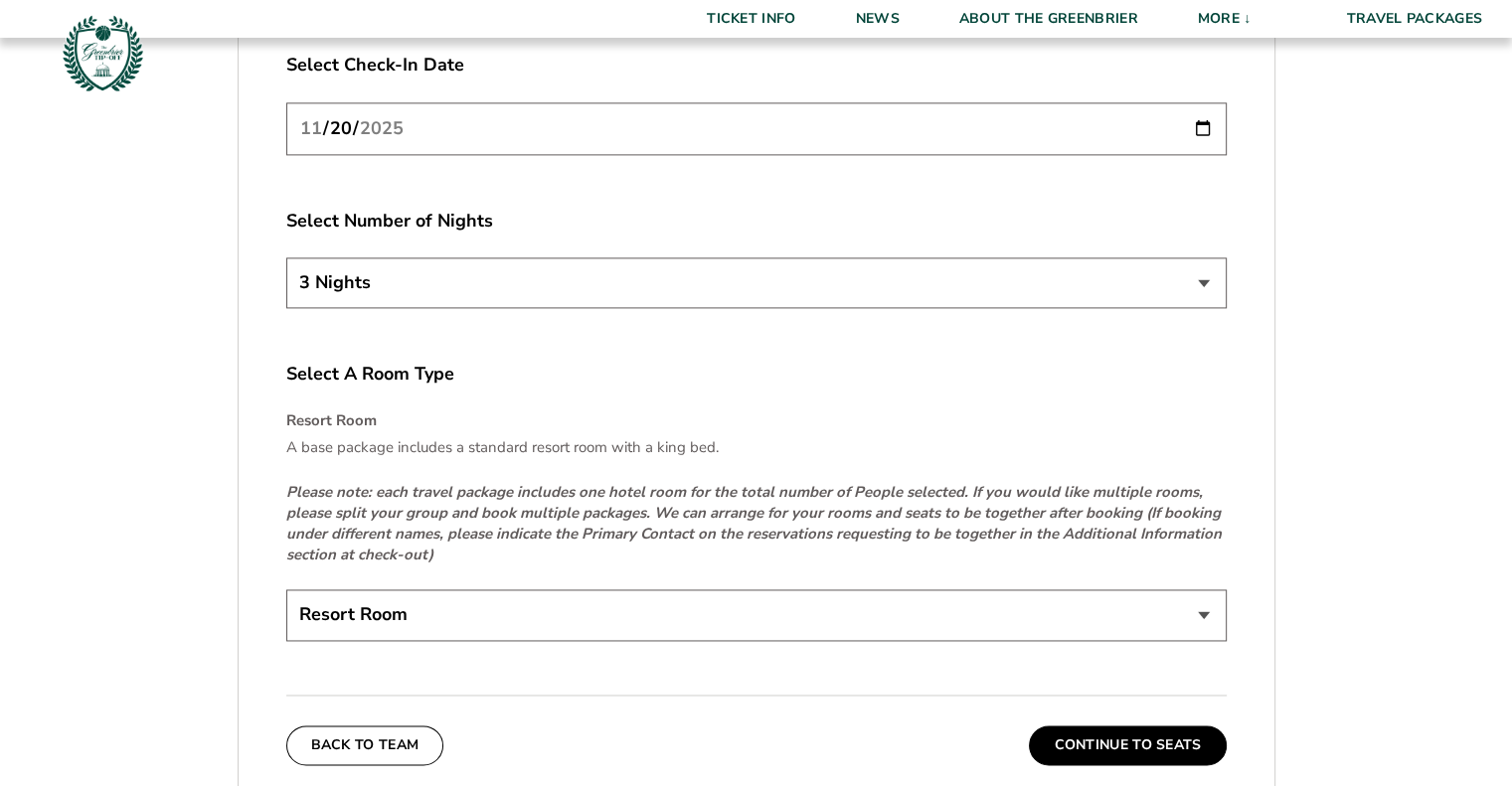 scroll, scrollTop: 3180, scrollLeft: 0, axis: vertical 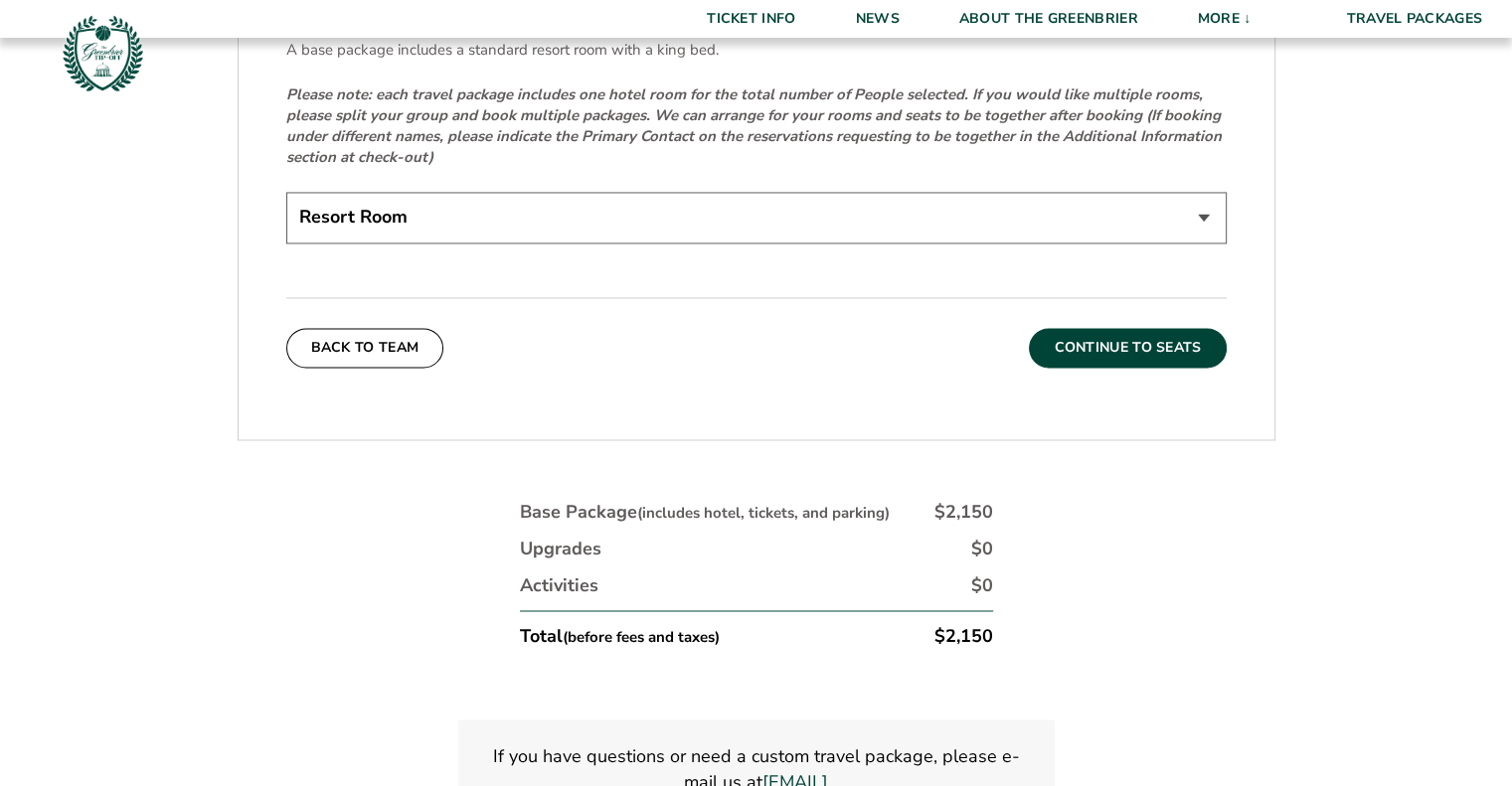 click on "Continue To Seats" at bounding box center (1127, 348) 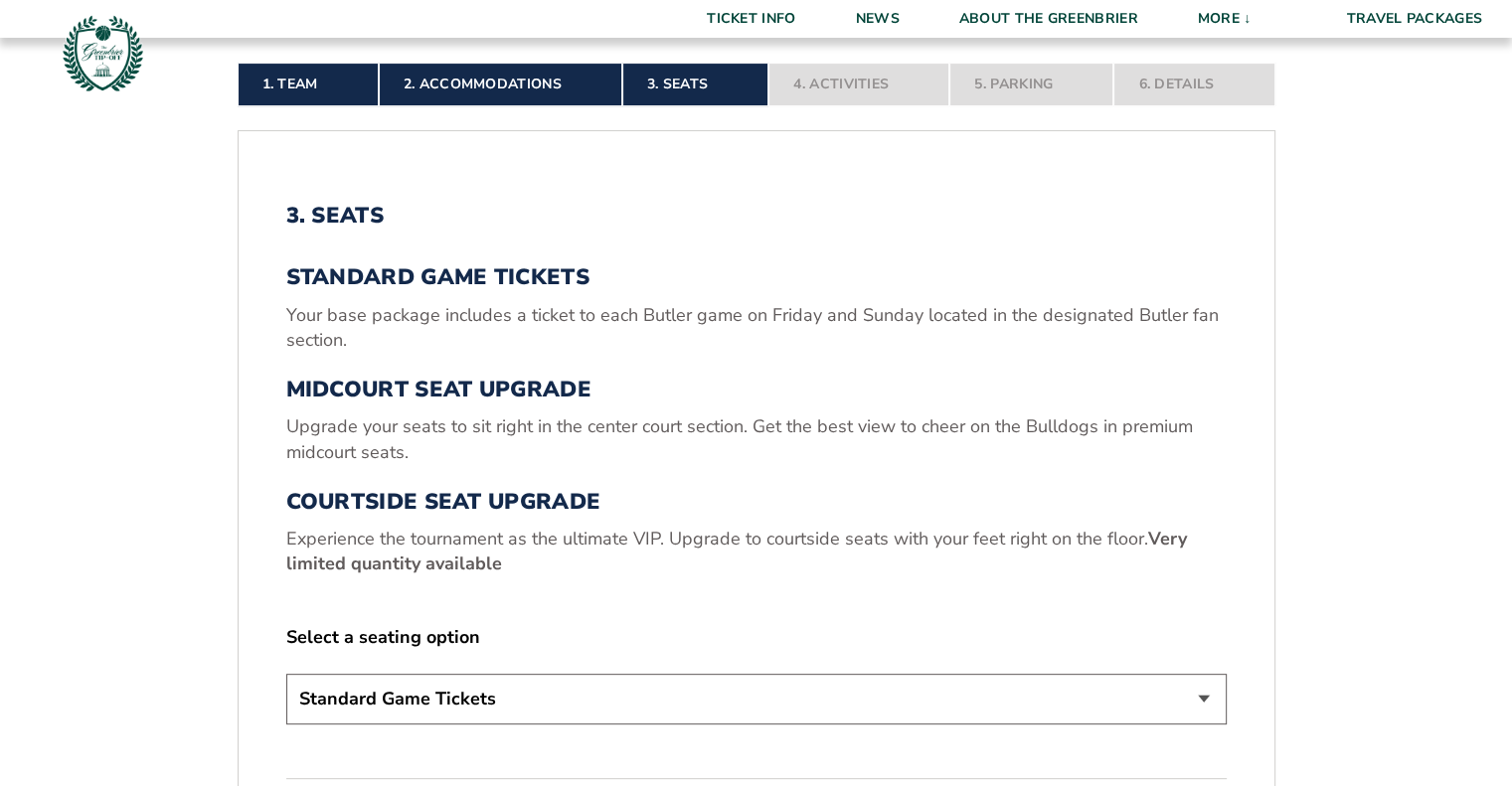scroll, scrollTop: 669, scrollLeft: 0, axis: vertical 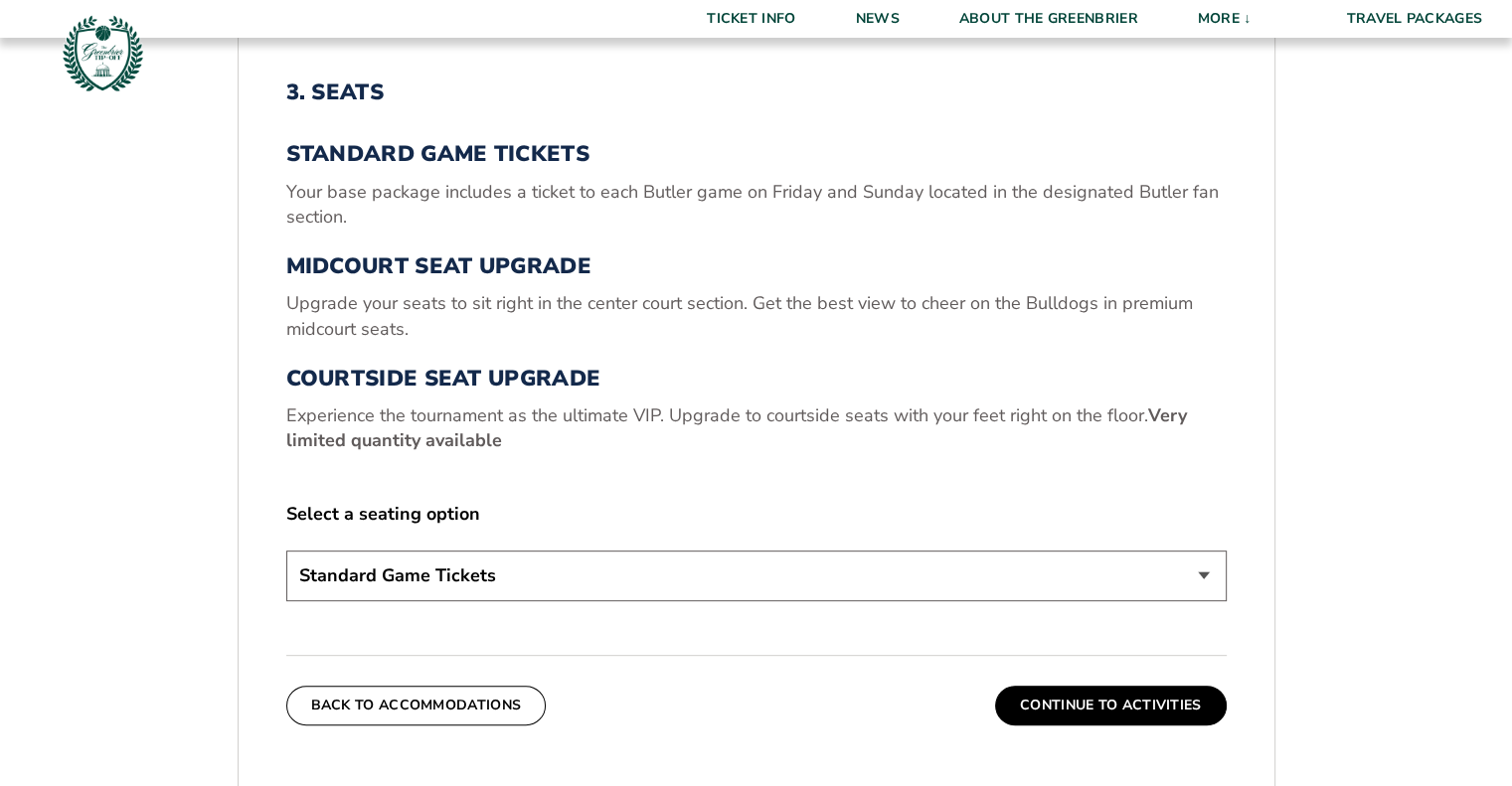 click on "Standard Game Tickets
Midcourt Seat Upgrade (+$130 per person)
Courtside Seat Upgrade (+$590 per person)" at bounding box center (756, 575) 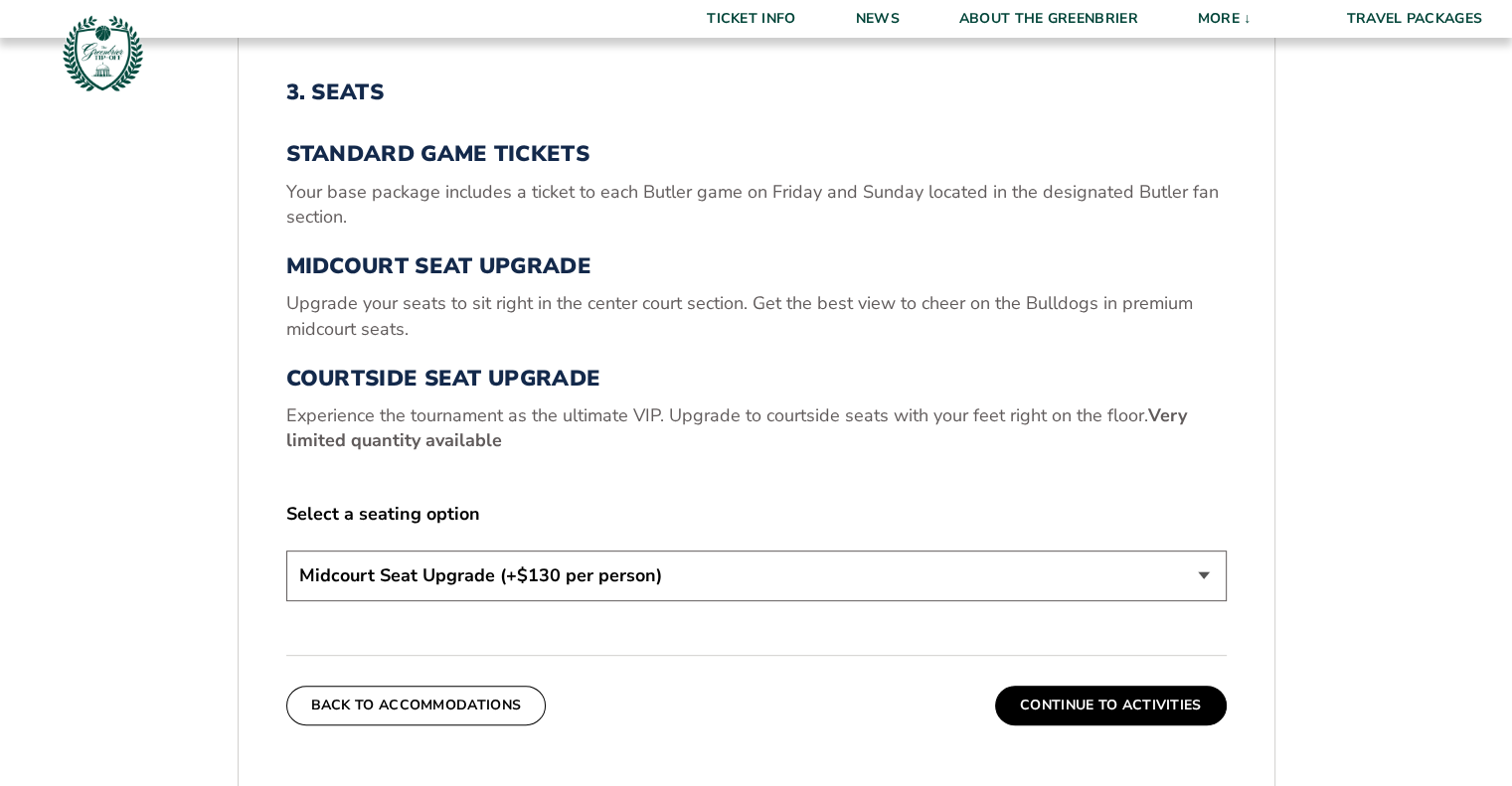 click on "Standard Game Tickets
Midcourt Seat Upgrade (+$130 per person)
Courtside Seat Upgrade (+$590 per person)" at bounding box center [756, 575] 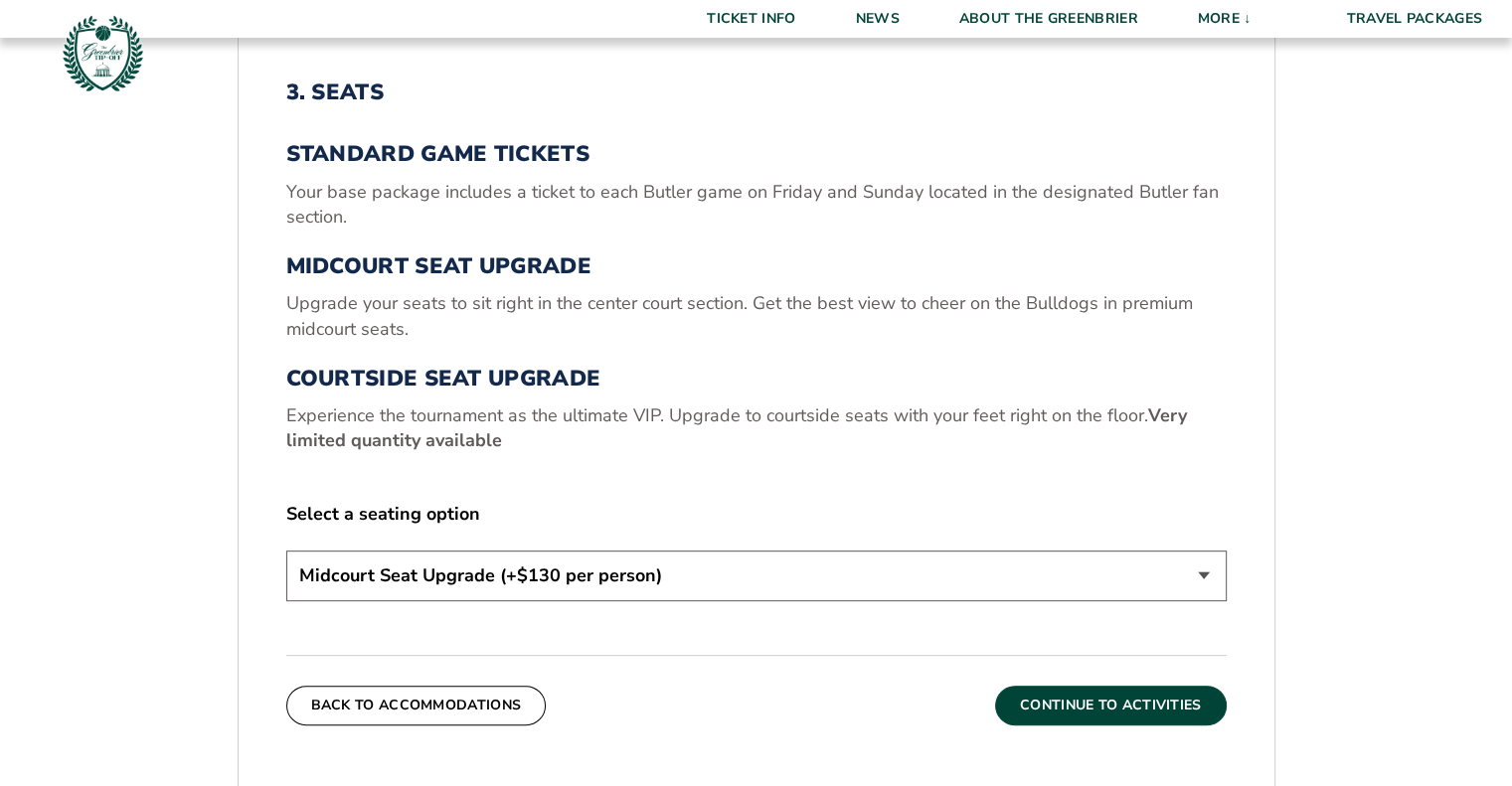 click on "Continue To Activities" at bounding box center [1110, 706] 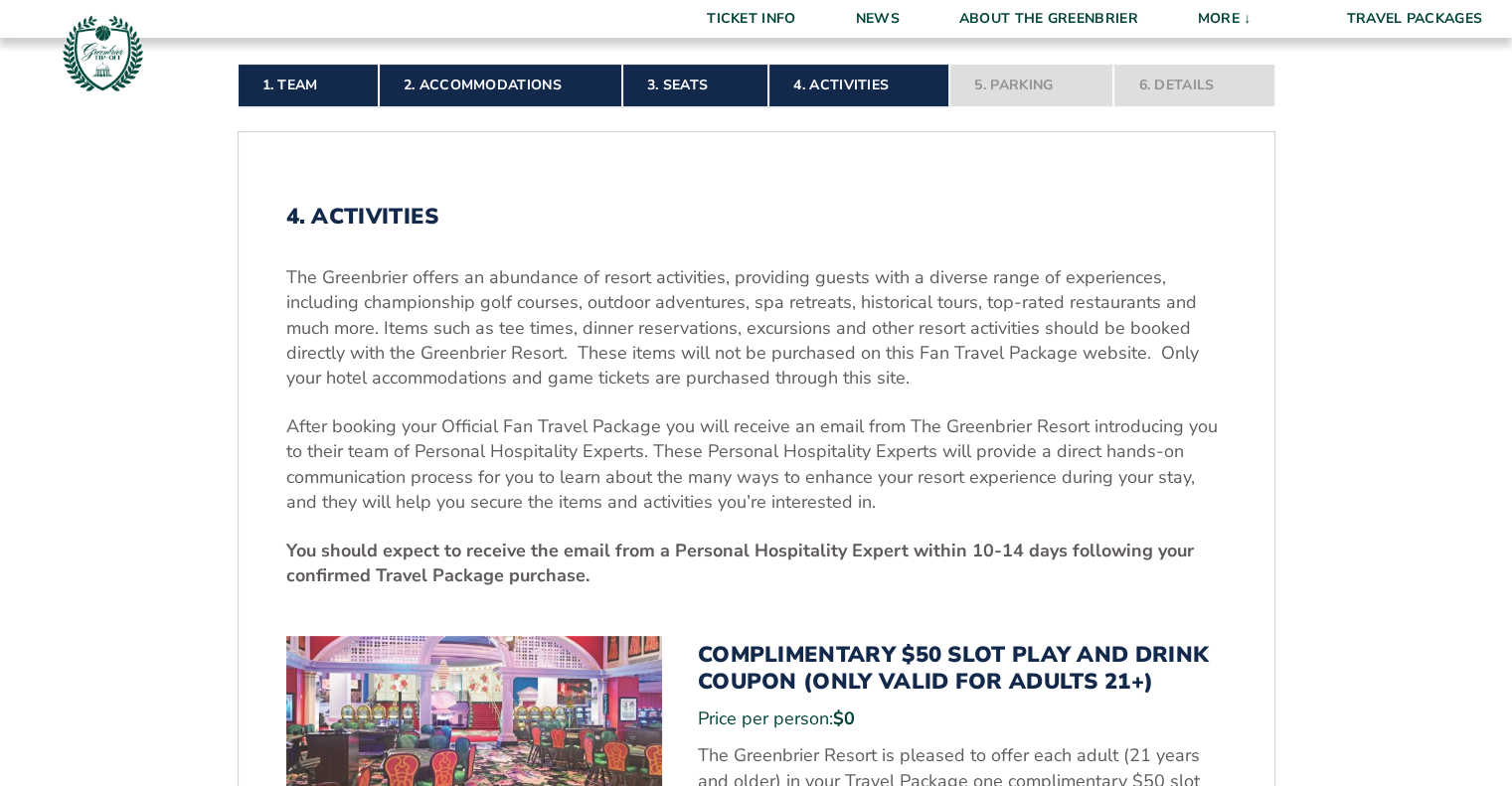 scroll, scrollTop: 867, scrollLeft: 0, axis: vertical 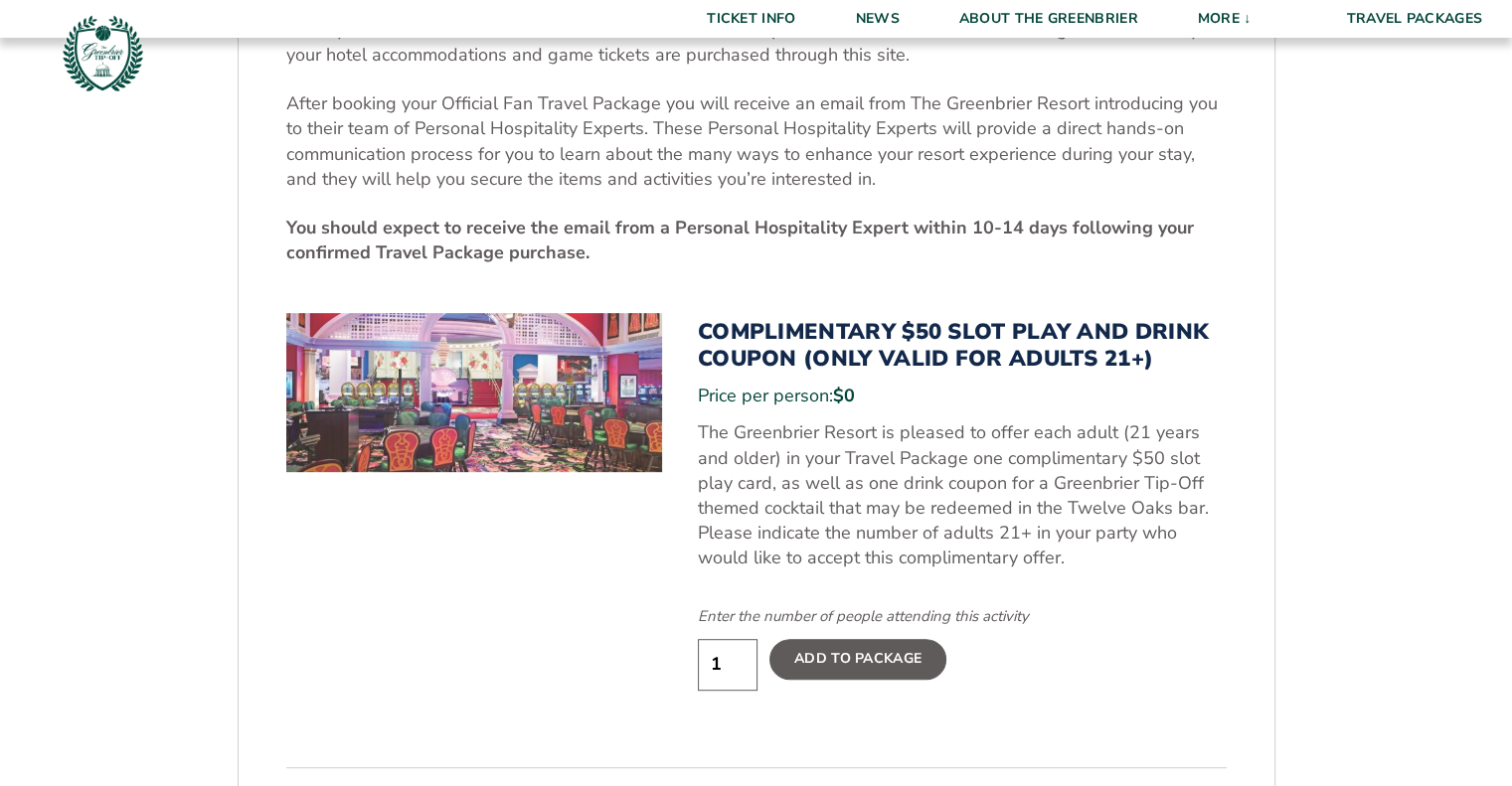 click on "1" at bounding box center [728, 664] 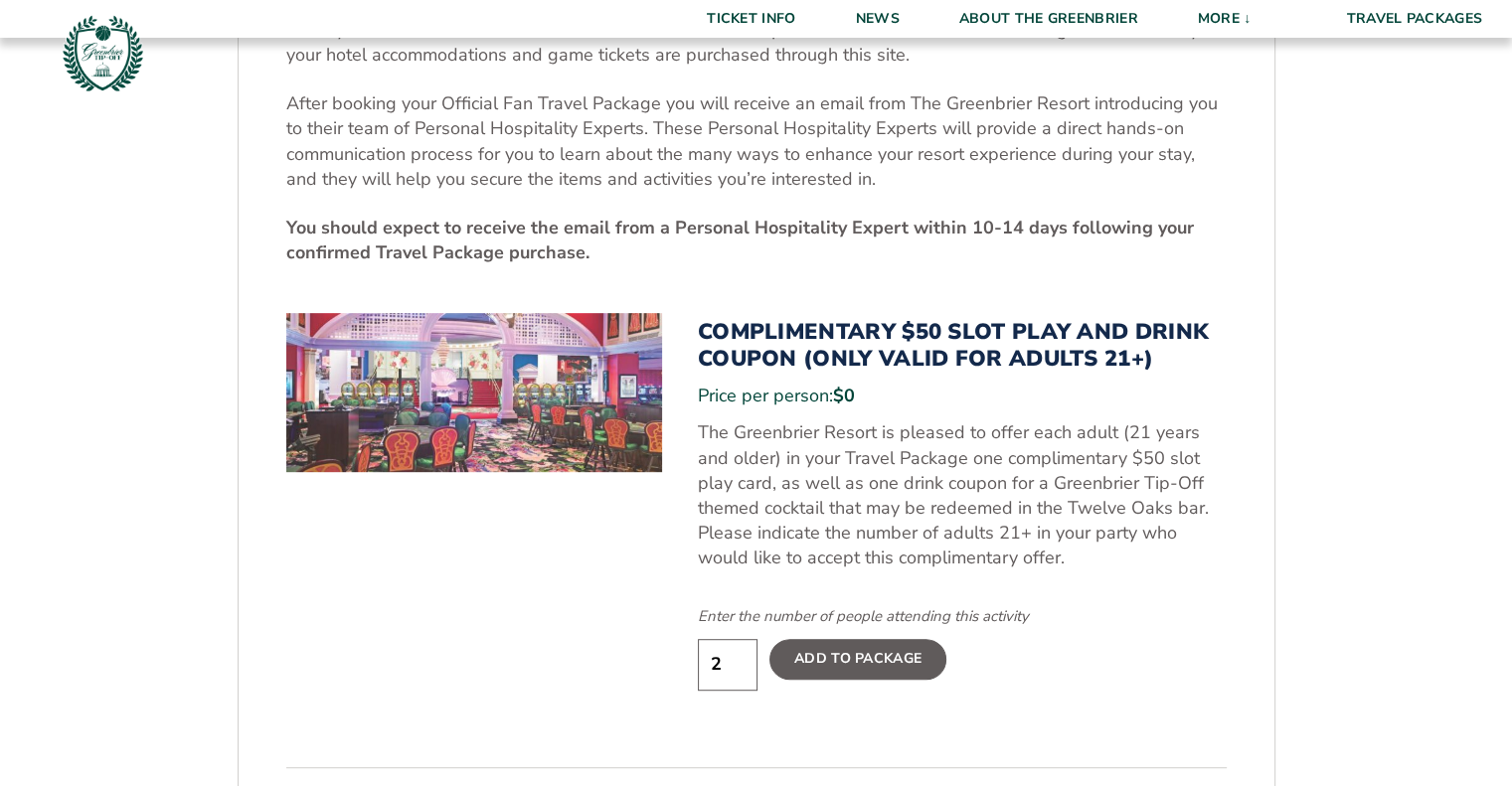 scroll, scrollTop: 967, scrollLeft: 0, axis: vertical 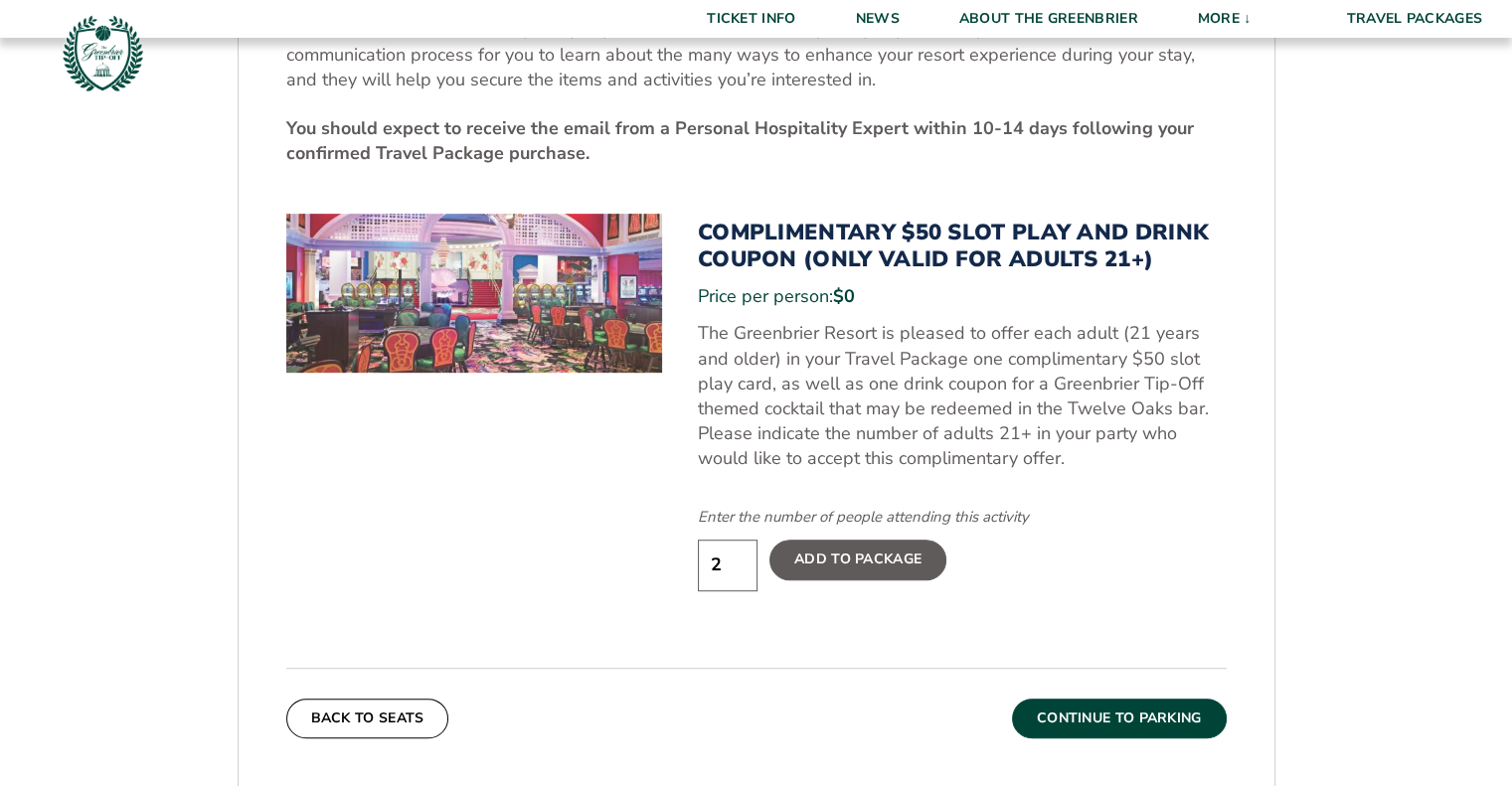 type on "2" 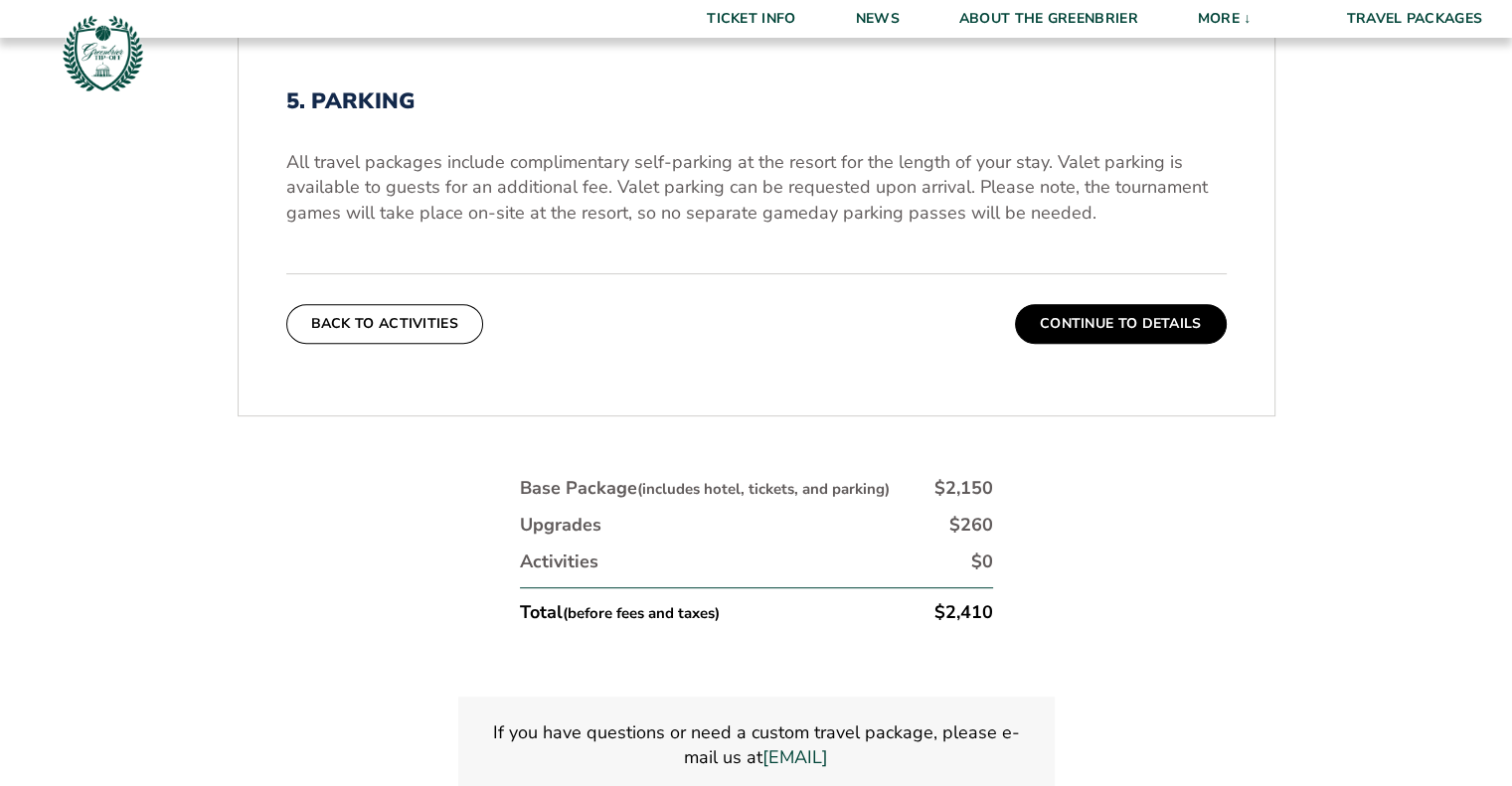 scroll, scrollTop: 669, scrollLeft: 0, axis: vertical 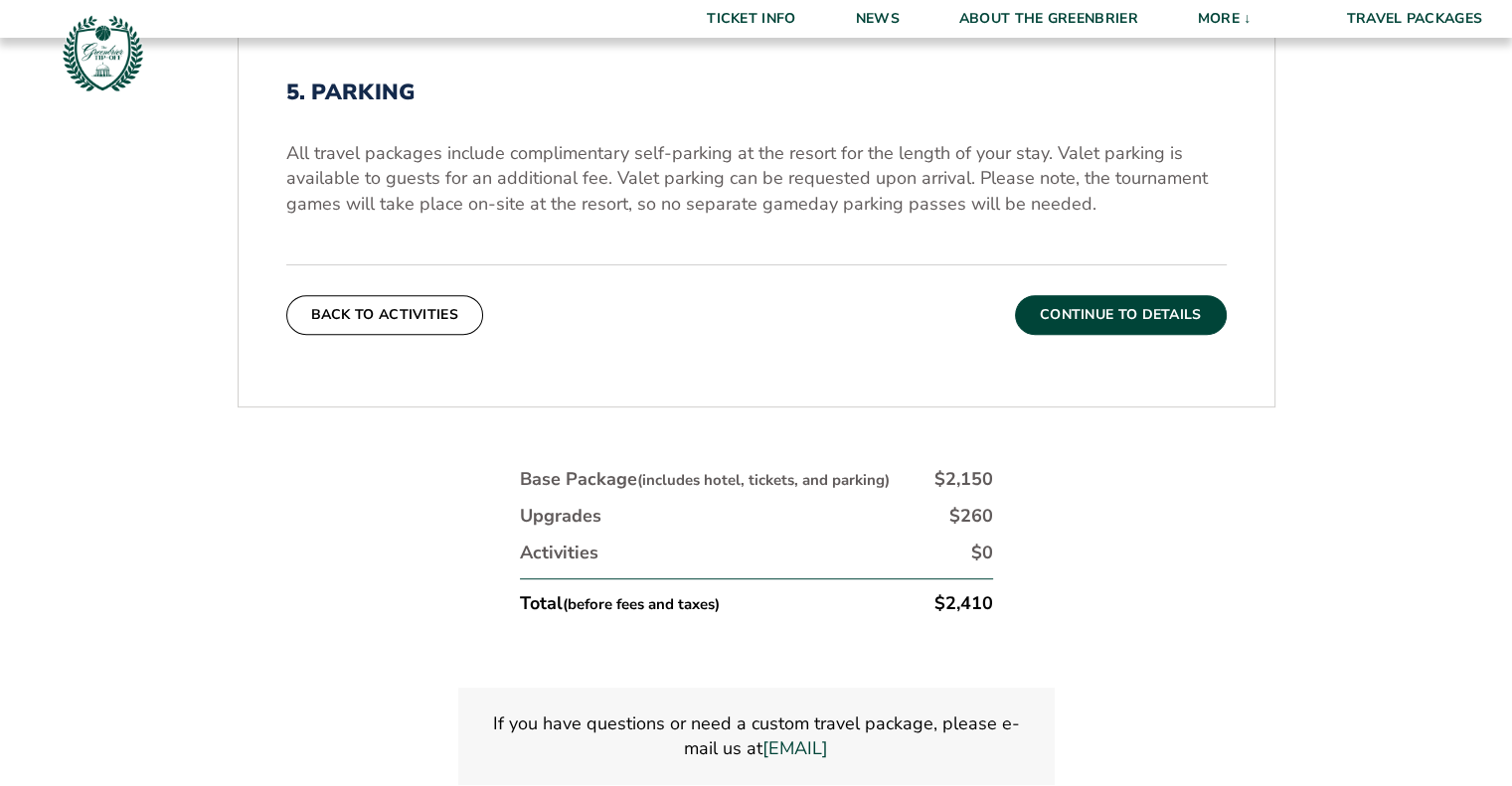 click on "Continue To Details" at bounding box center (1120, 315) 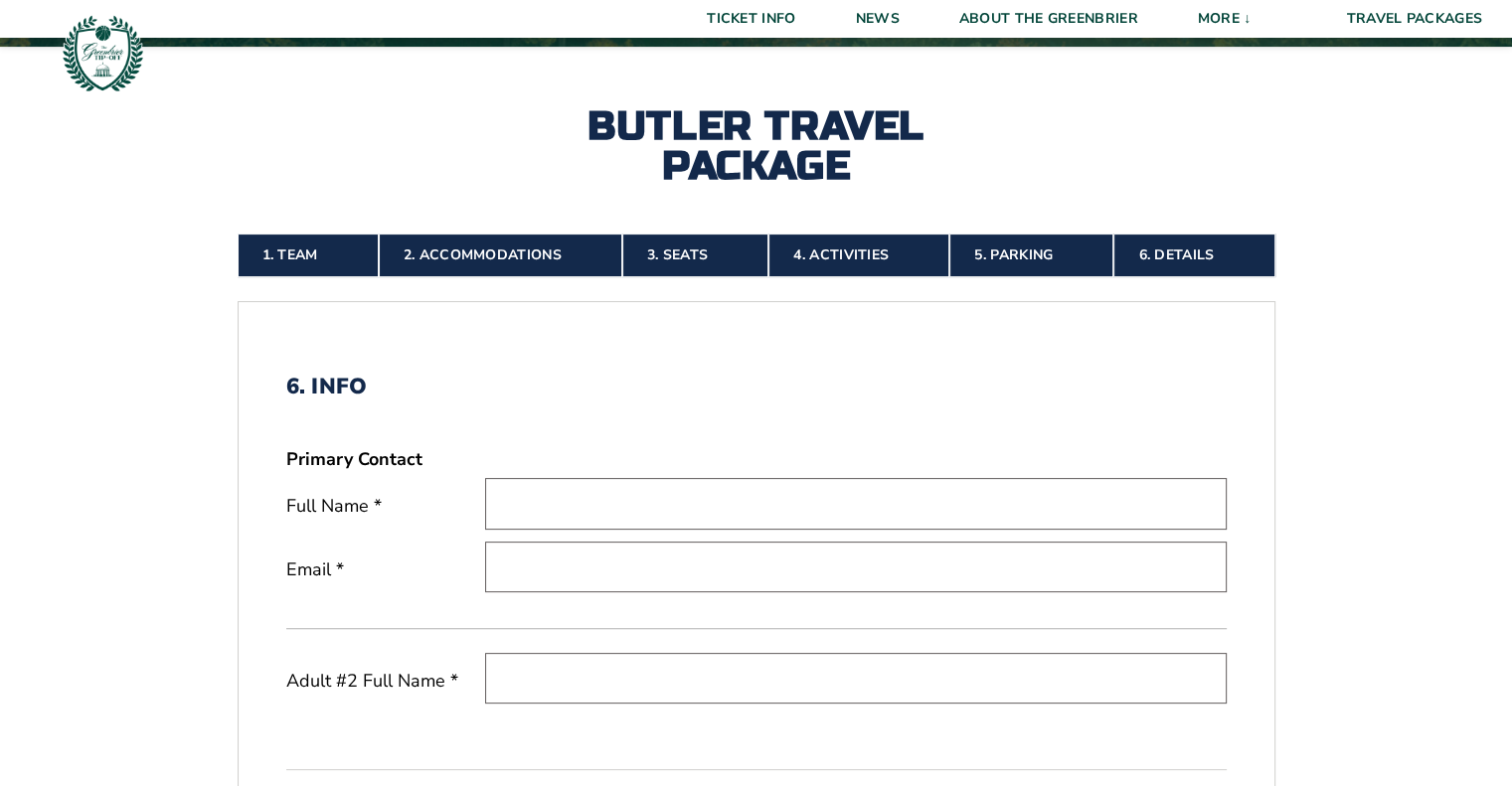scroll, scrollTop: 371, scrollLeft: 0, axis: vertical 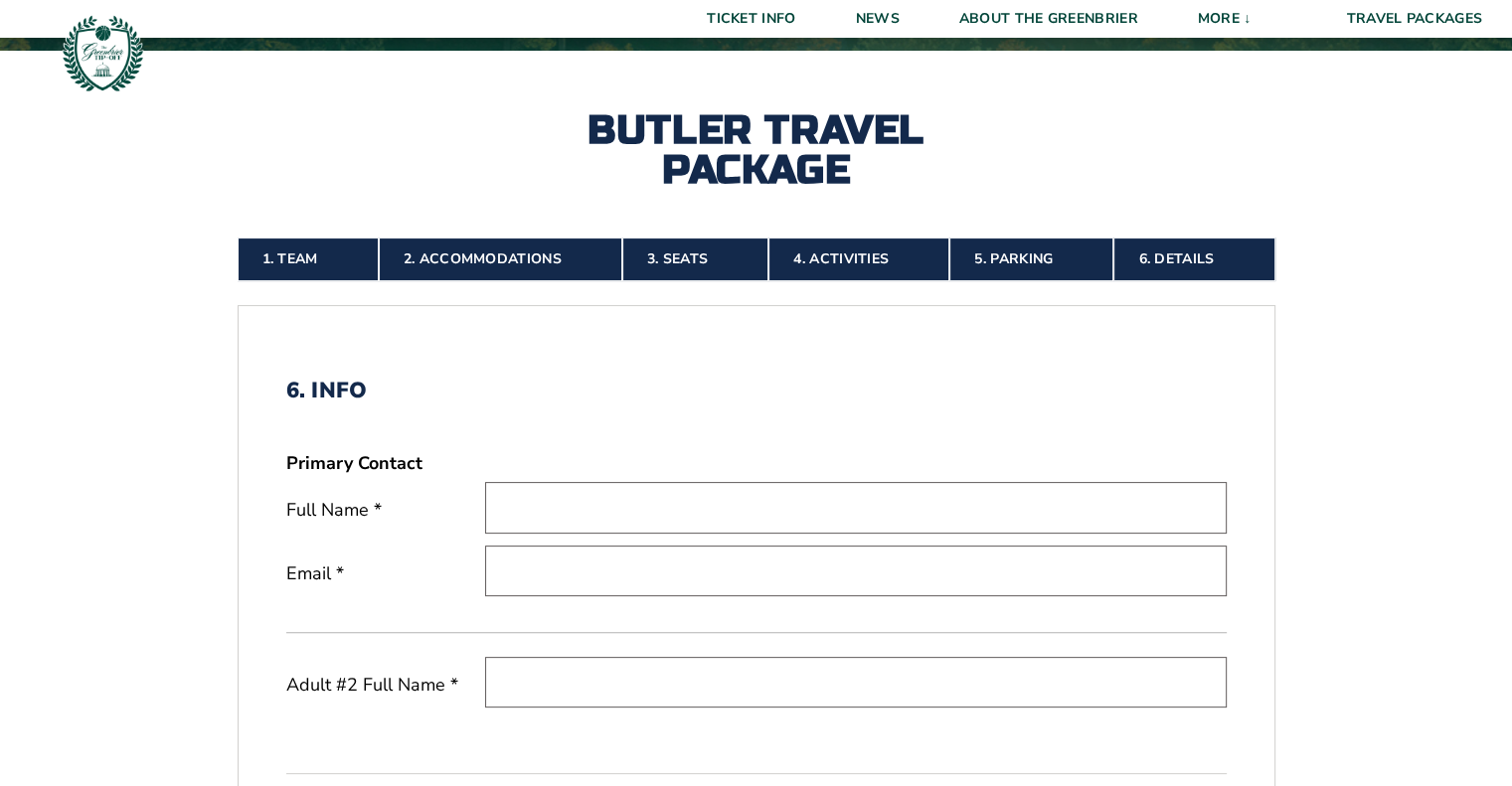 click at bounding box center [856, 507] 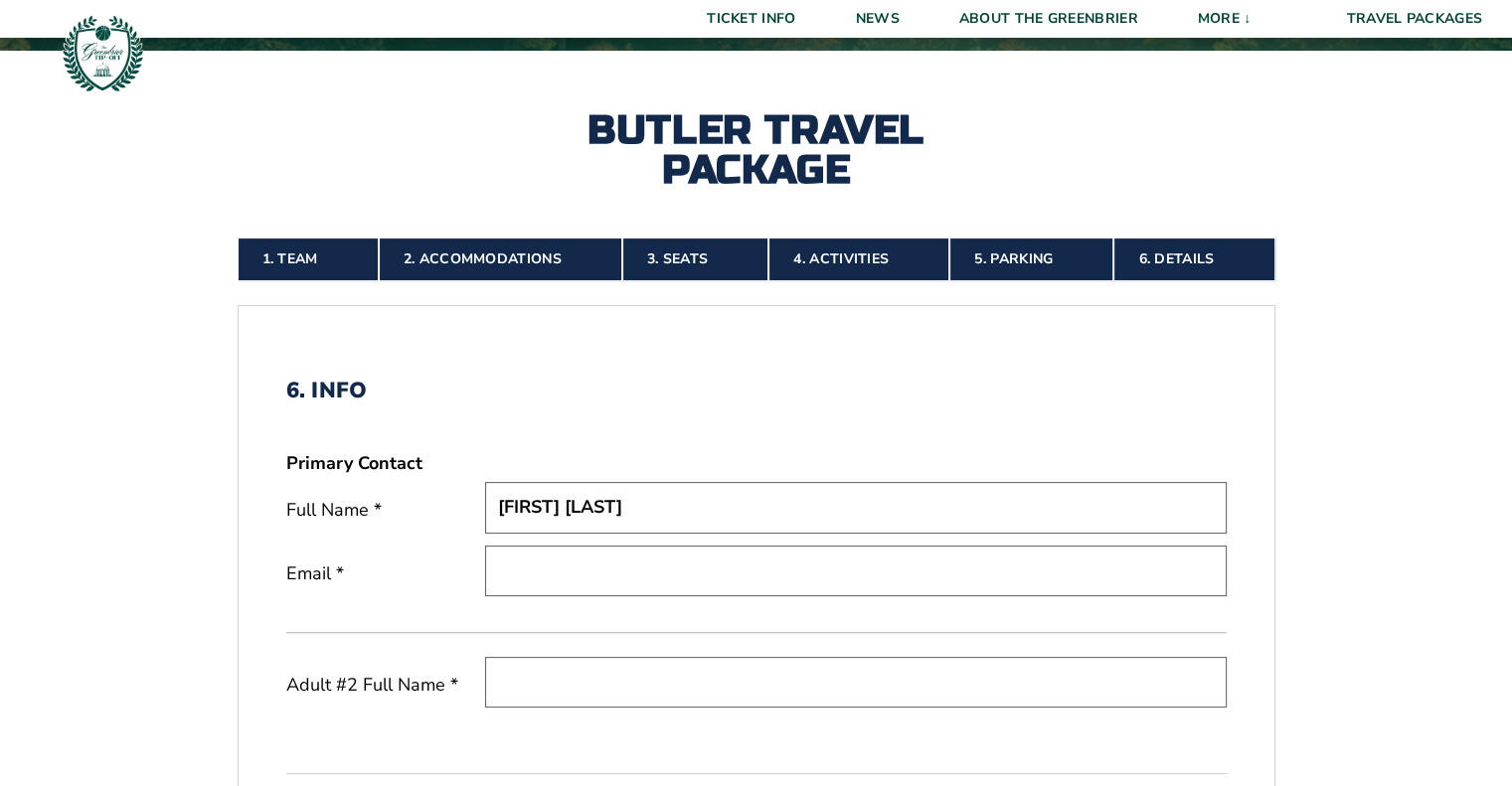 type on "mary@yiworks.com" 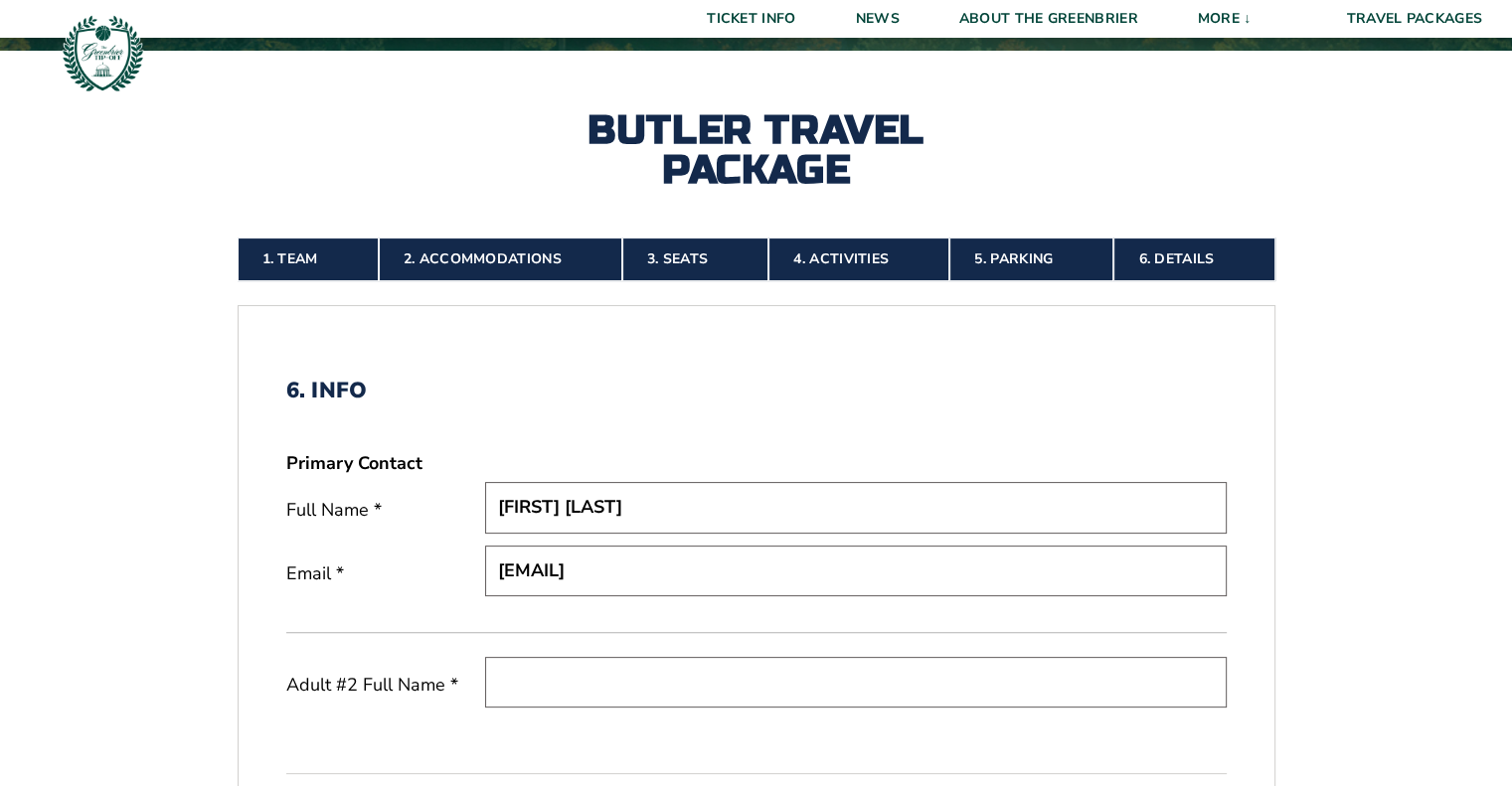 scroll, scrollTop: 569, scrollLeft: 0, axis: vertical 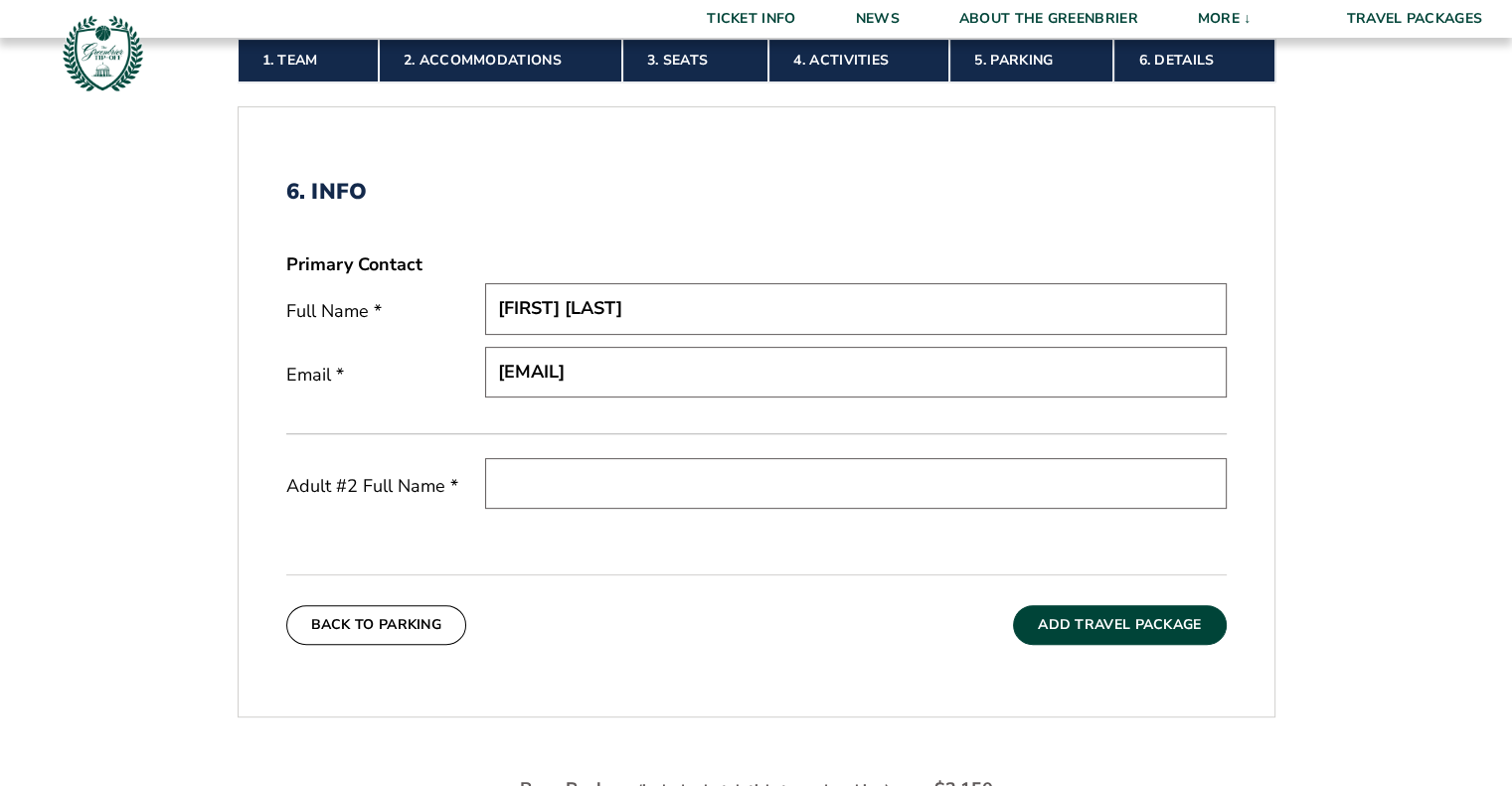 click at bounding box center (856, 483) 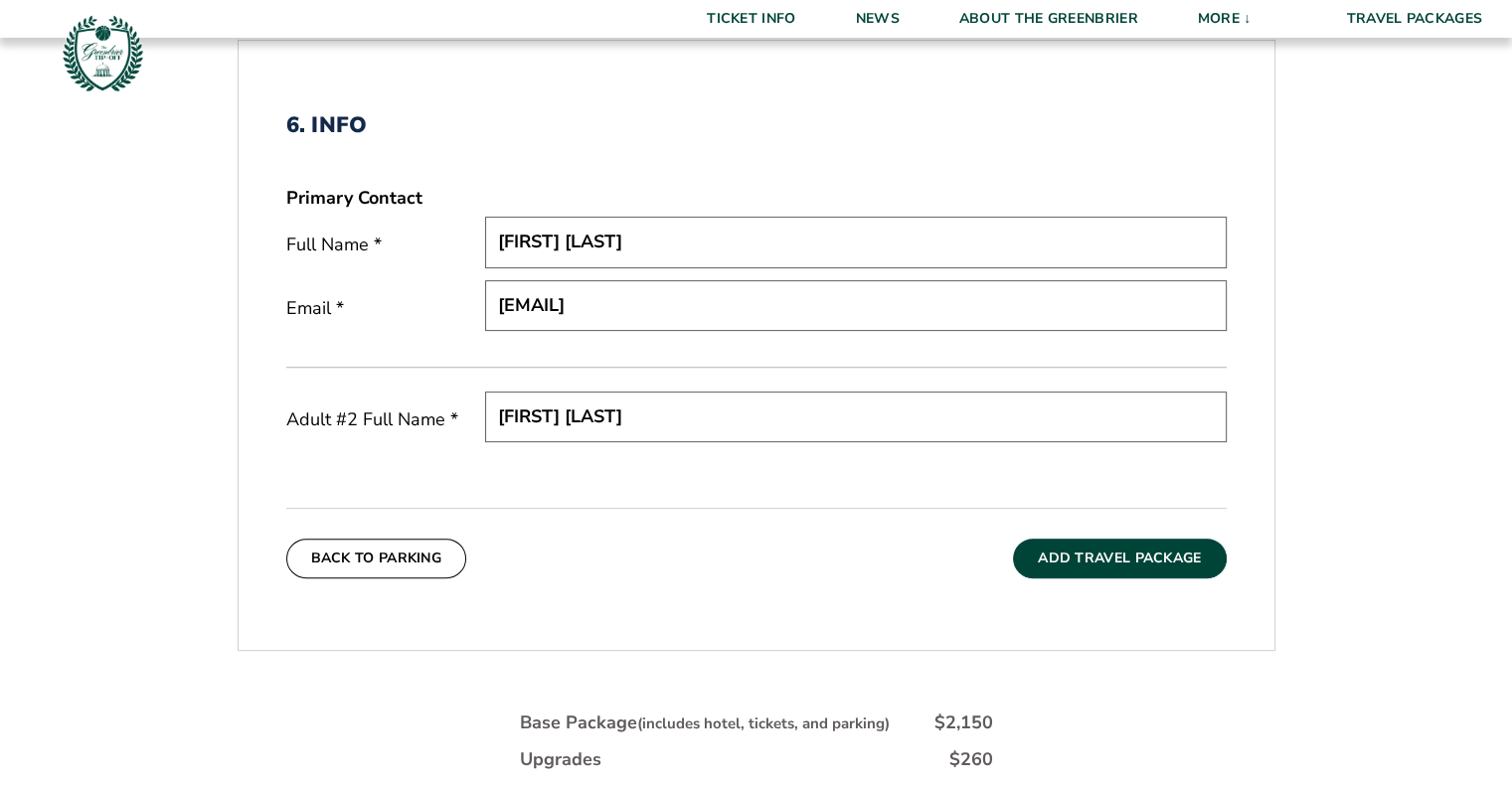 scroll, scrollTop: 768, scrollLeft: 0, axis: vertical 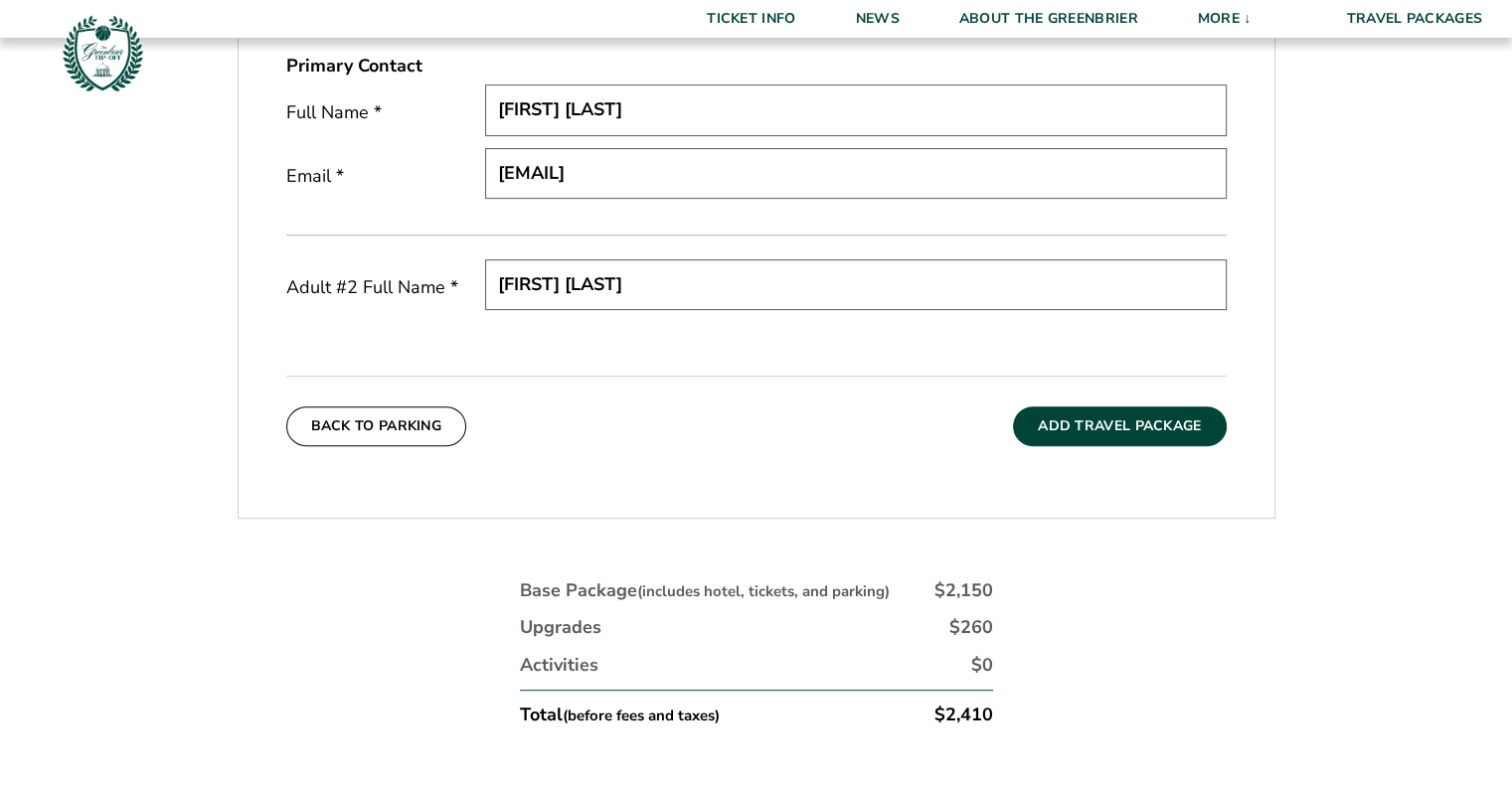 type on "Sam Shaw" 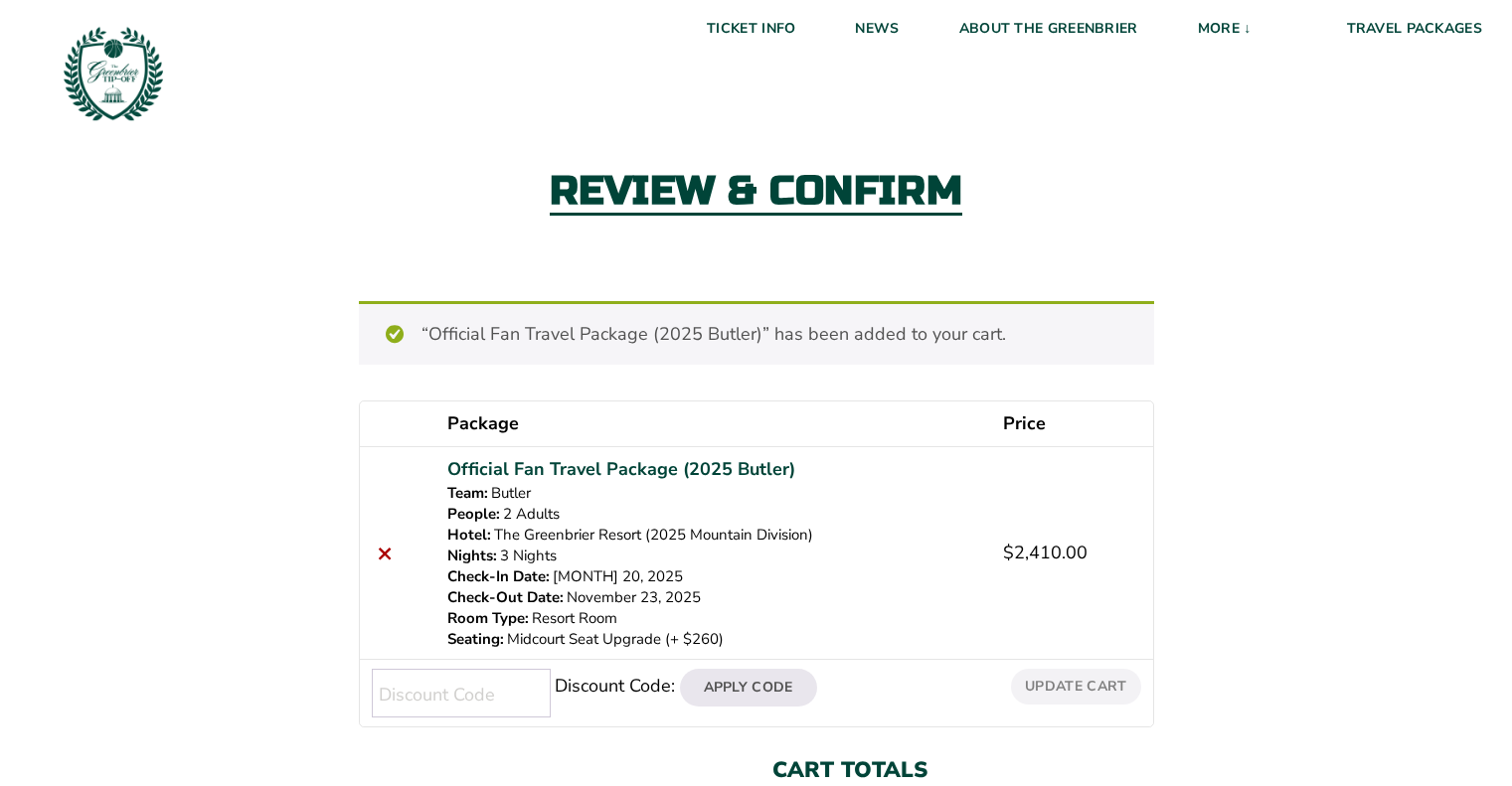 scroll, scrollTop: 0, scrollLeft: 0, axis: both 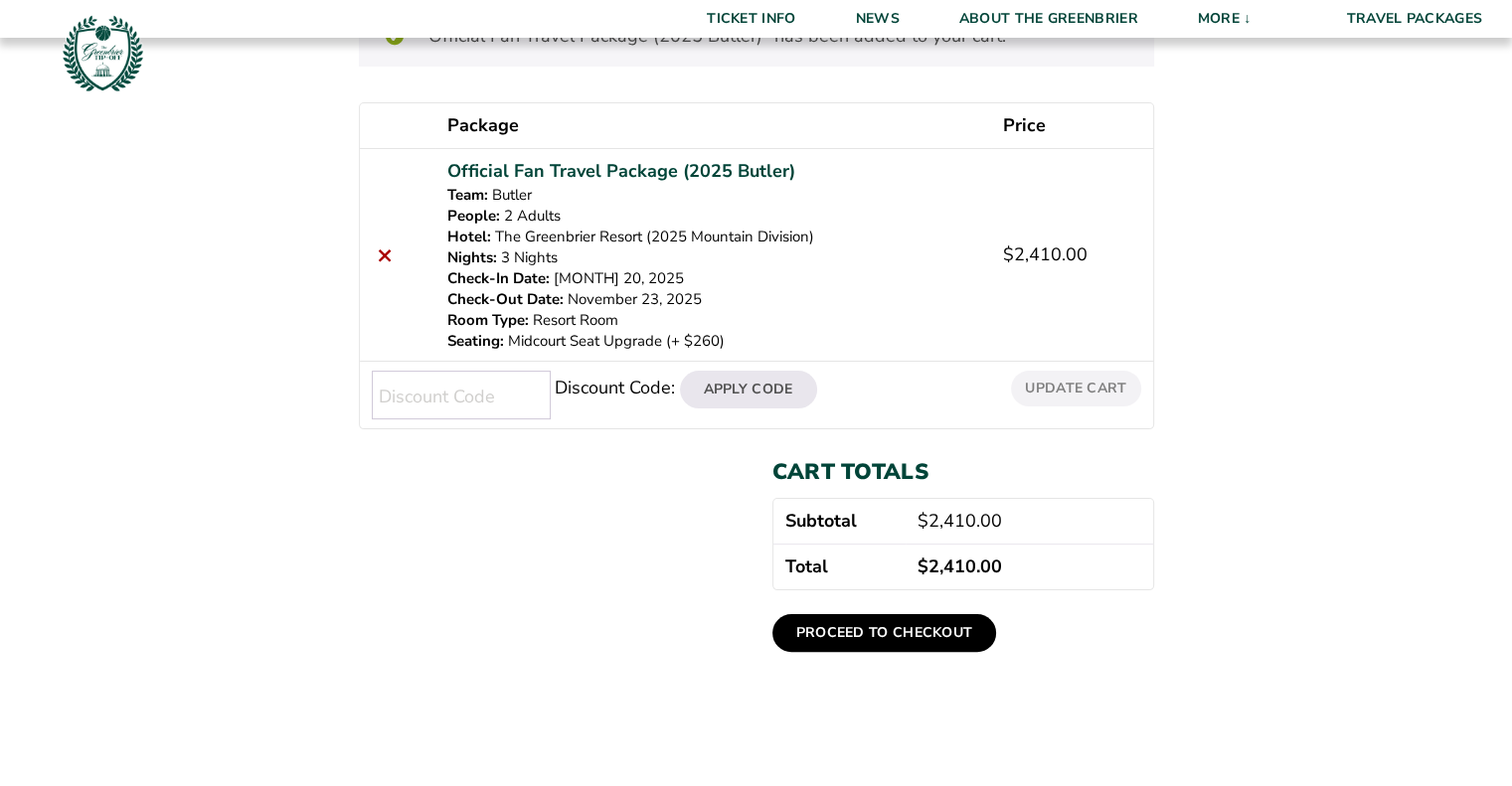 click on "Proceed to checkout" at bounding box center (885, 633) 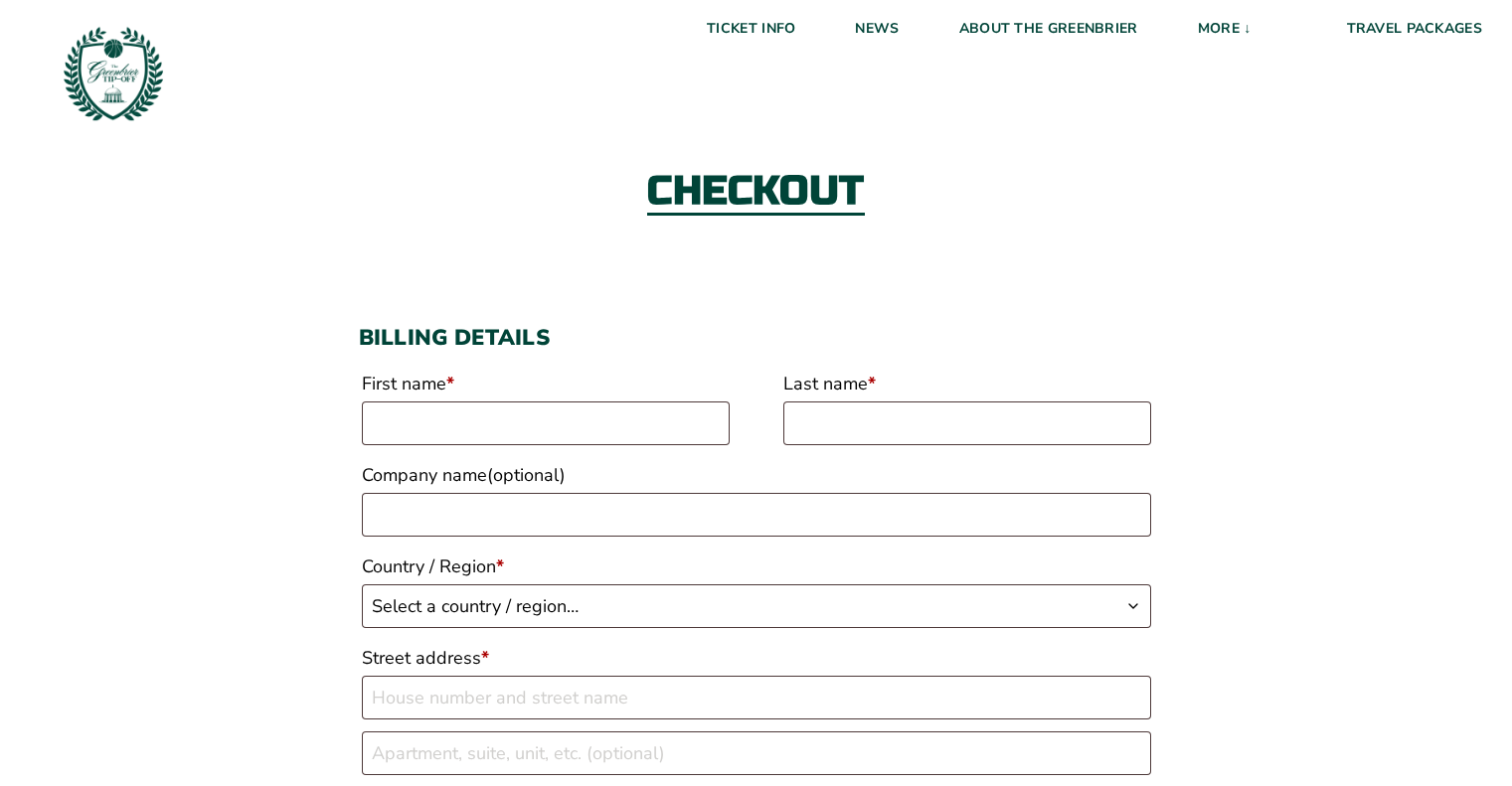 scroll, scrollTop: 0, scrollLeft: 0, axis: both 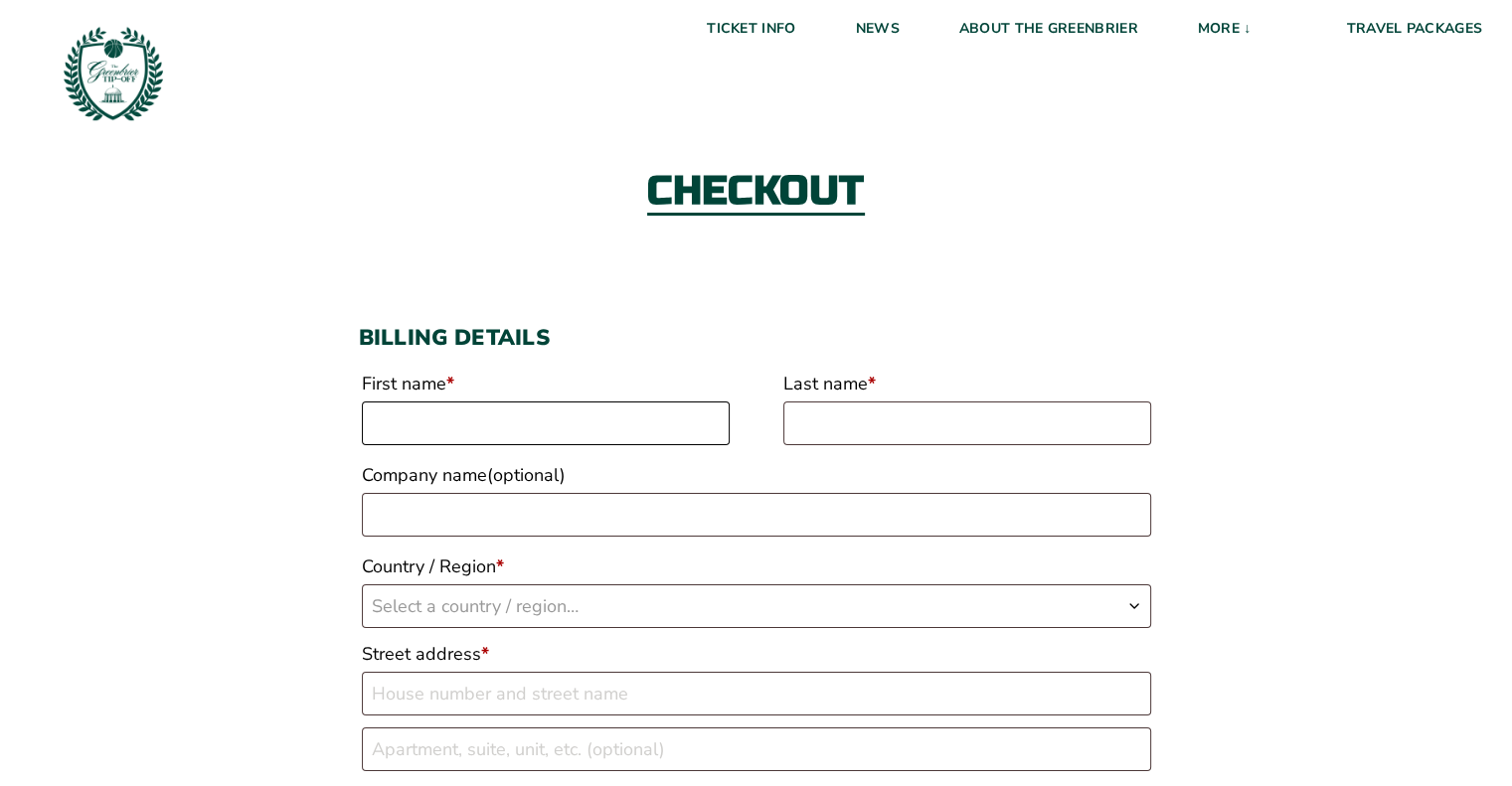 click on "First name  *" at bounding box center [546, 423] 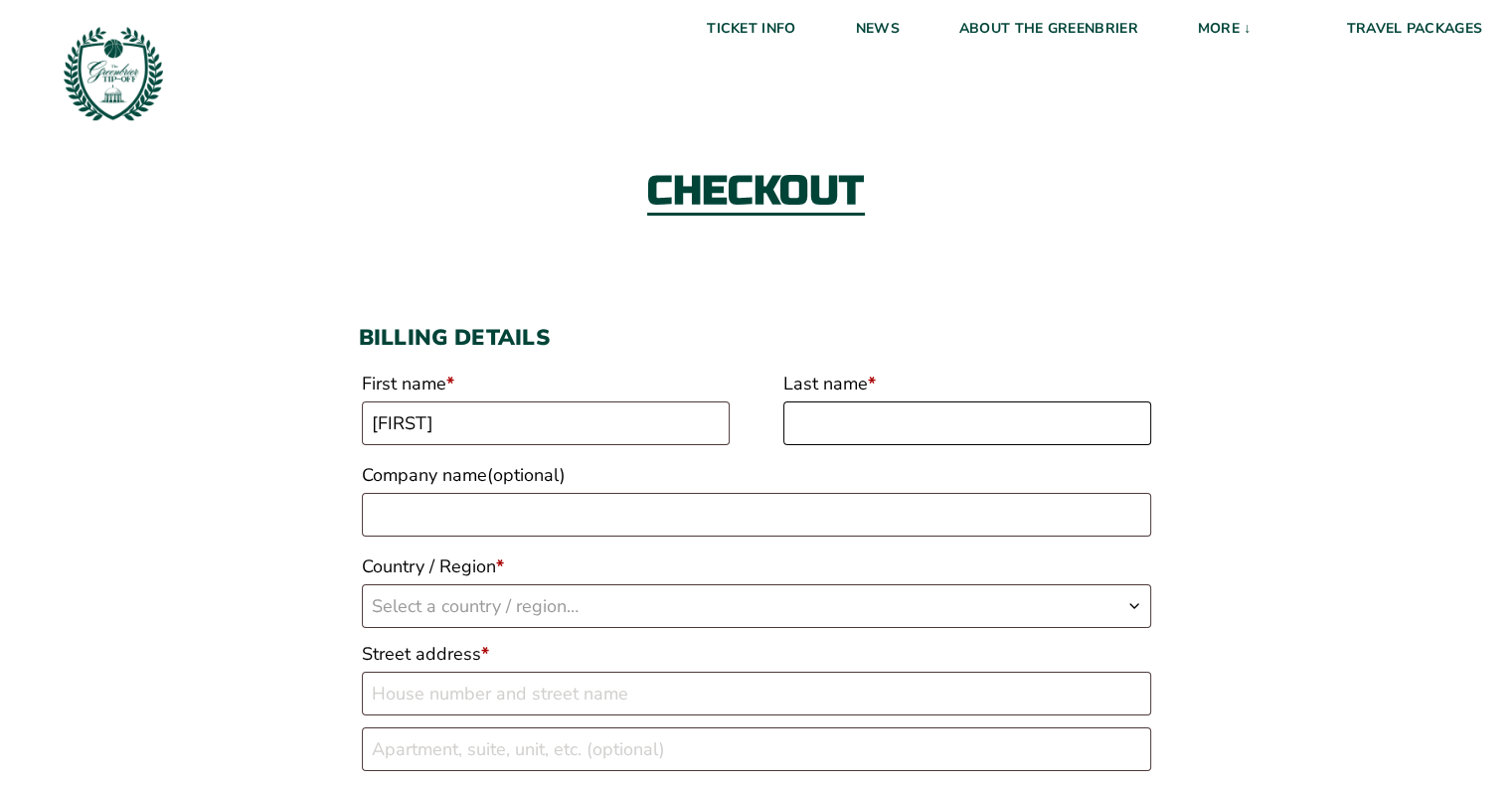 type on "Shaw" 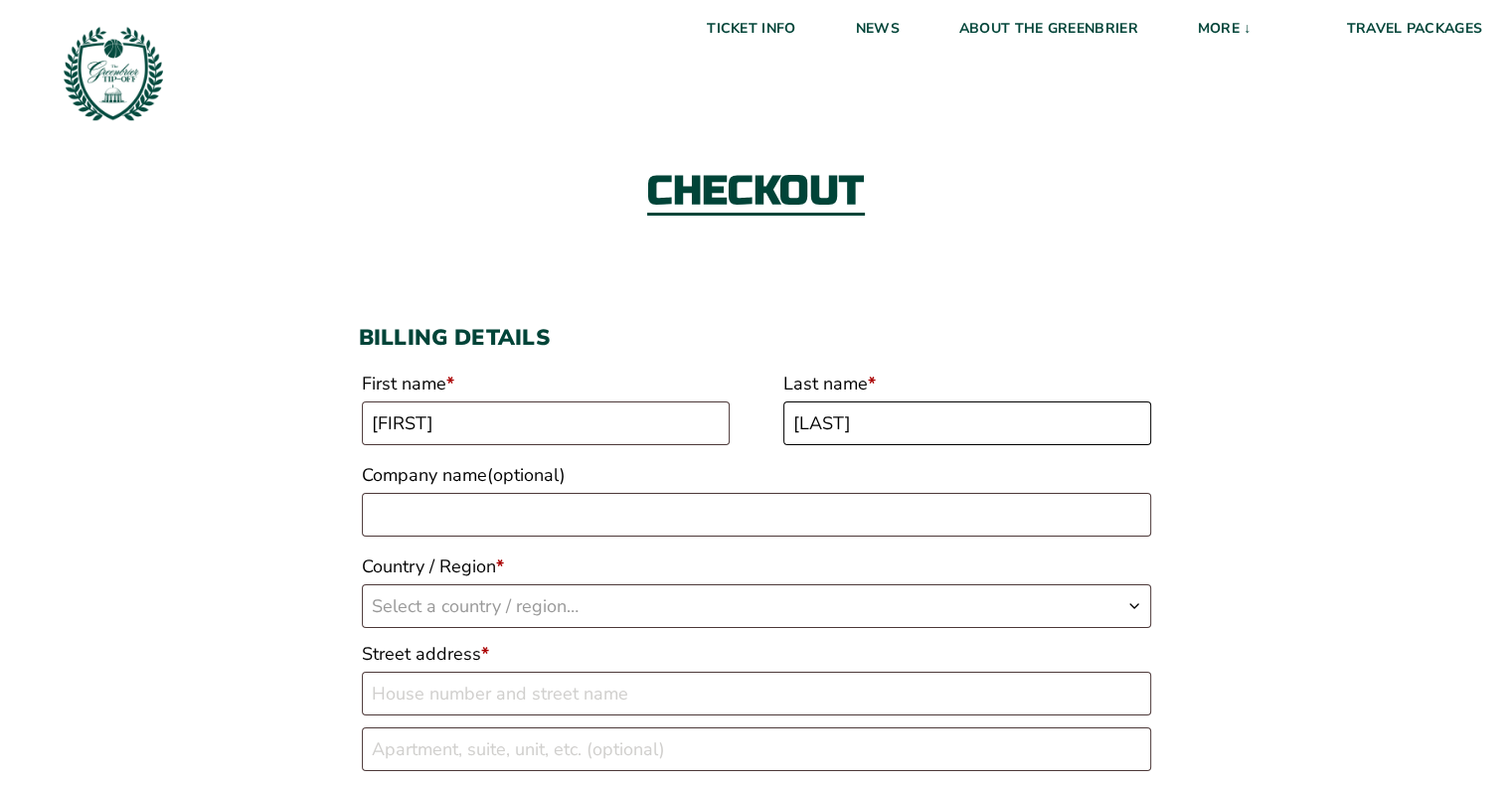 type on "Your Image Works Inc." 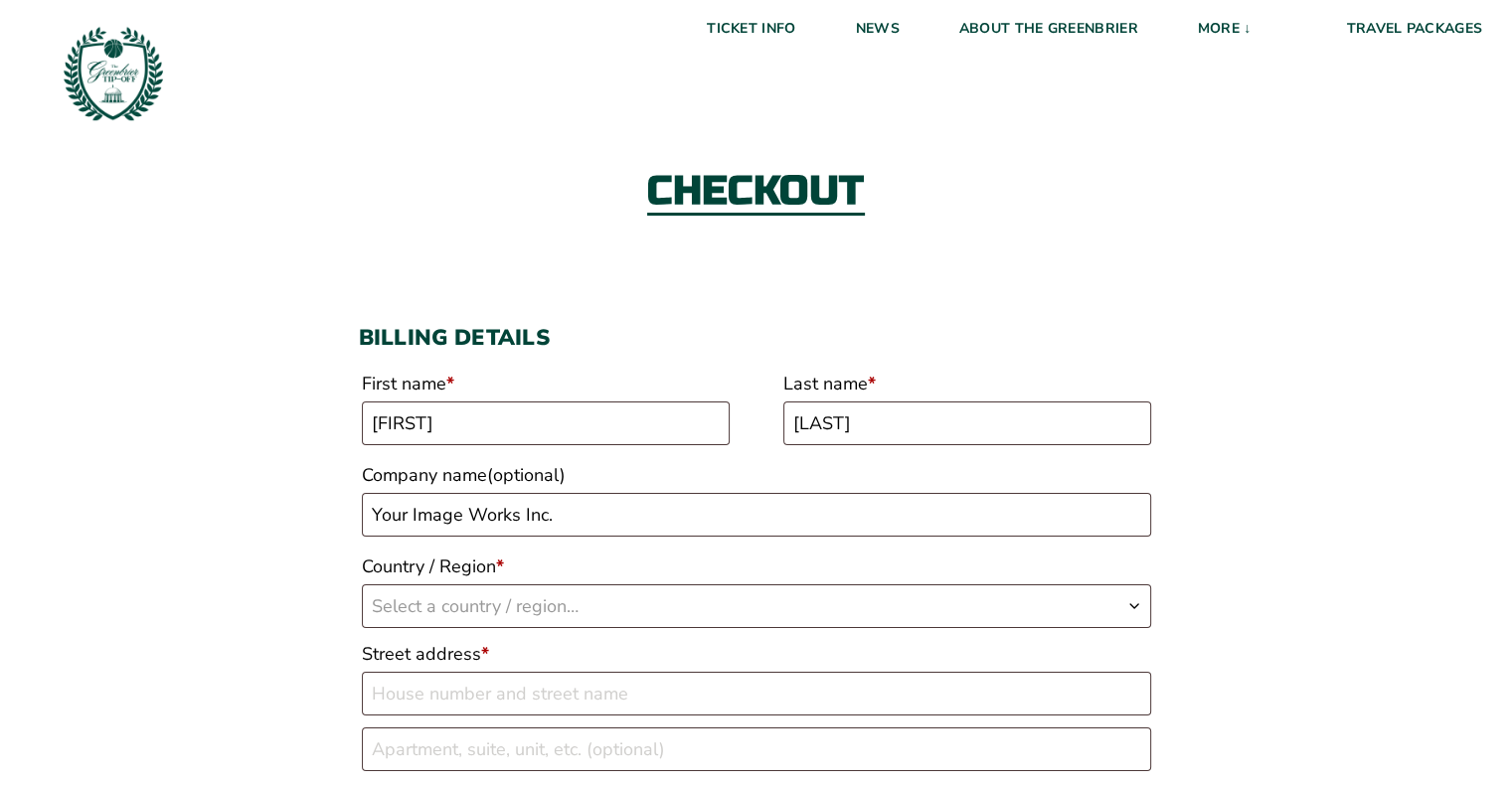 select on "US" 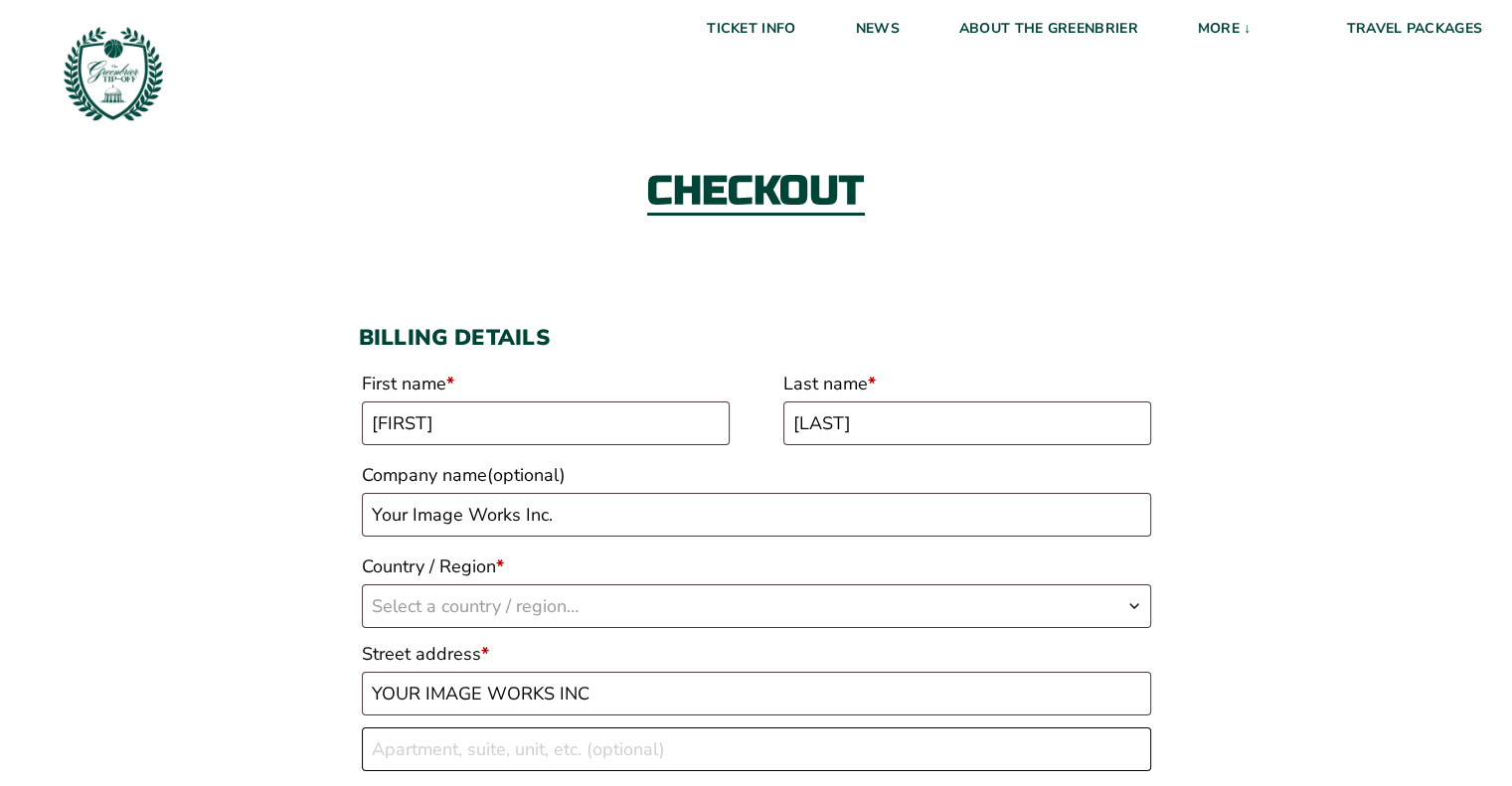 type on "3307 W 96TH ST SUITE A" 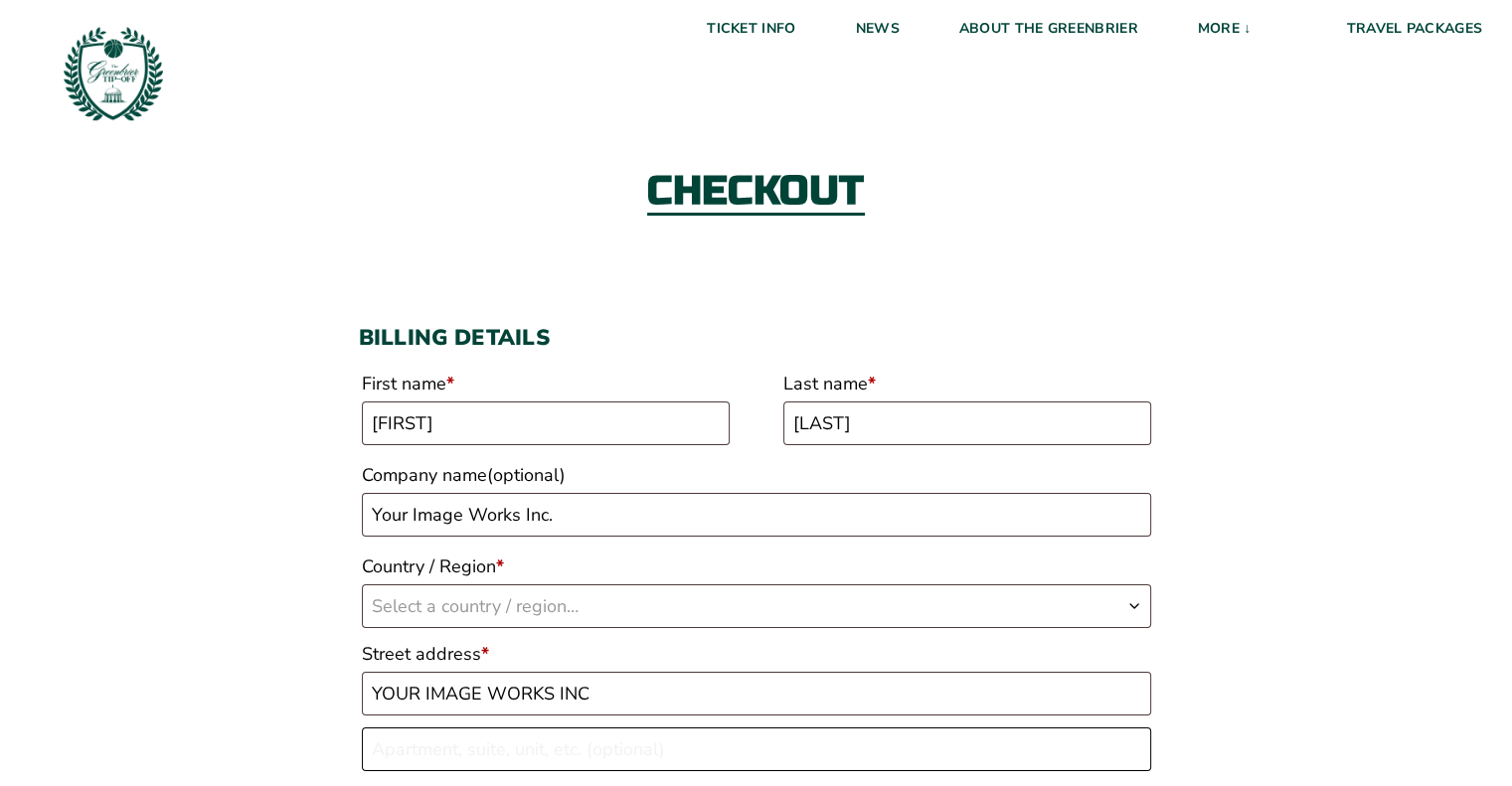 type on "Indianapolis" 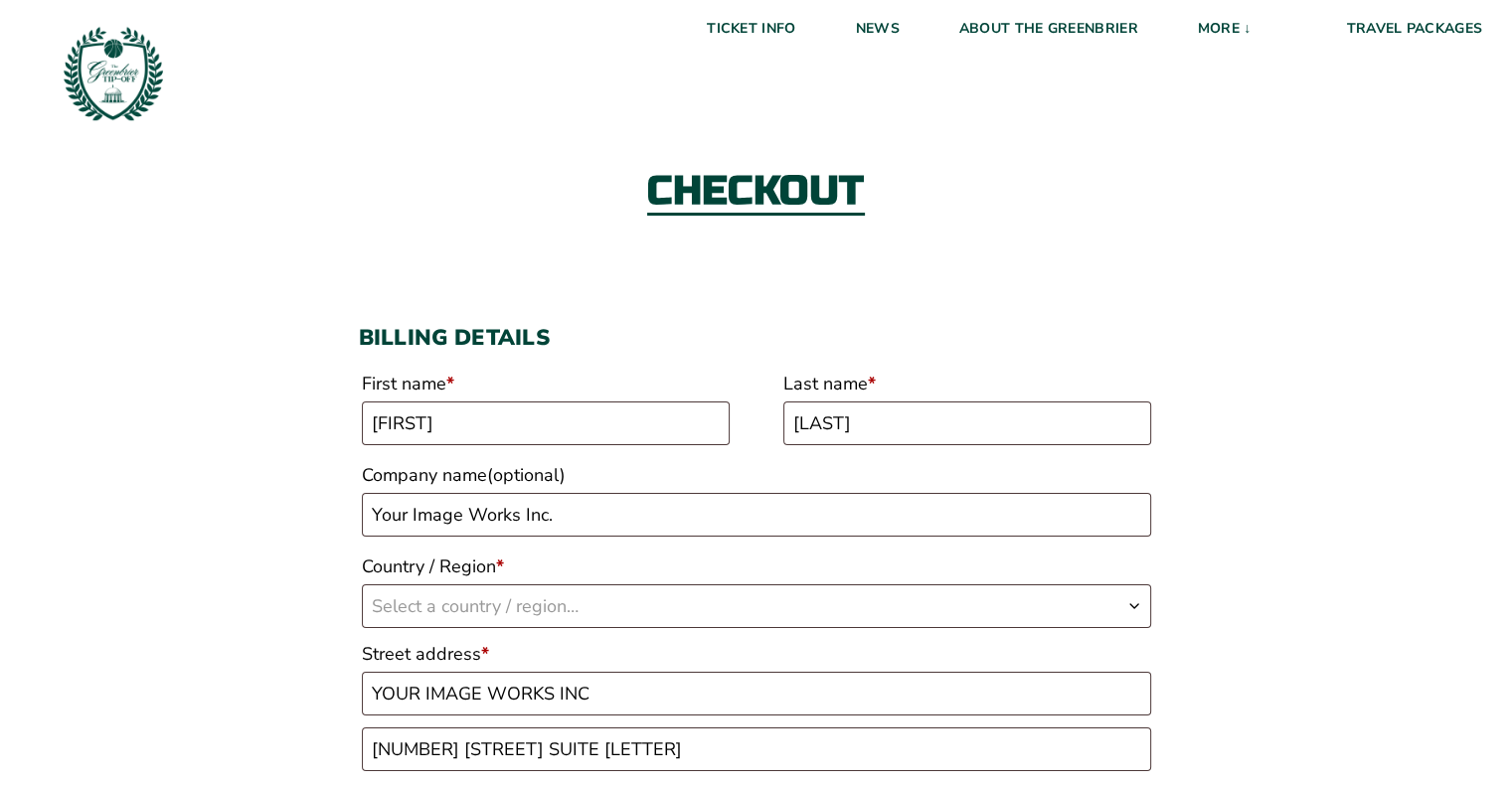 type on "46268" 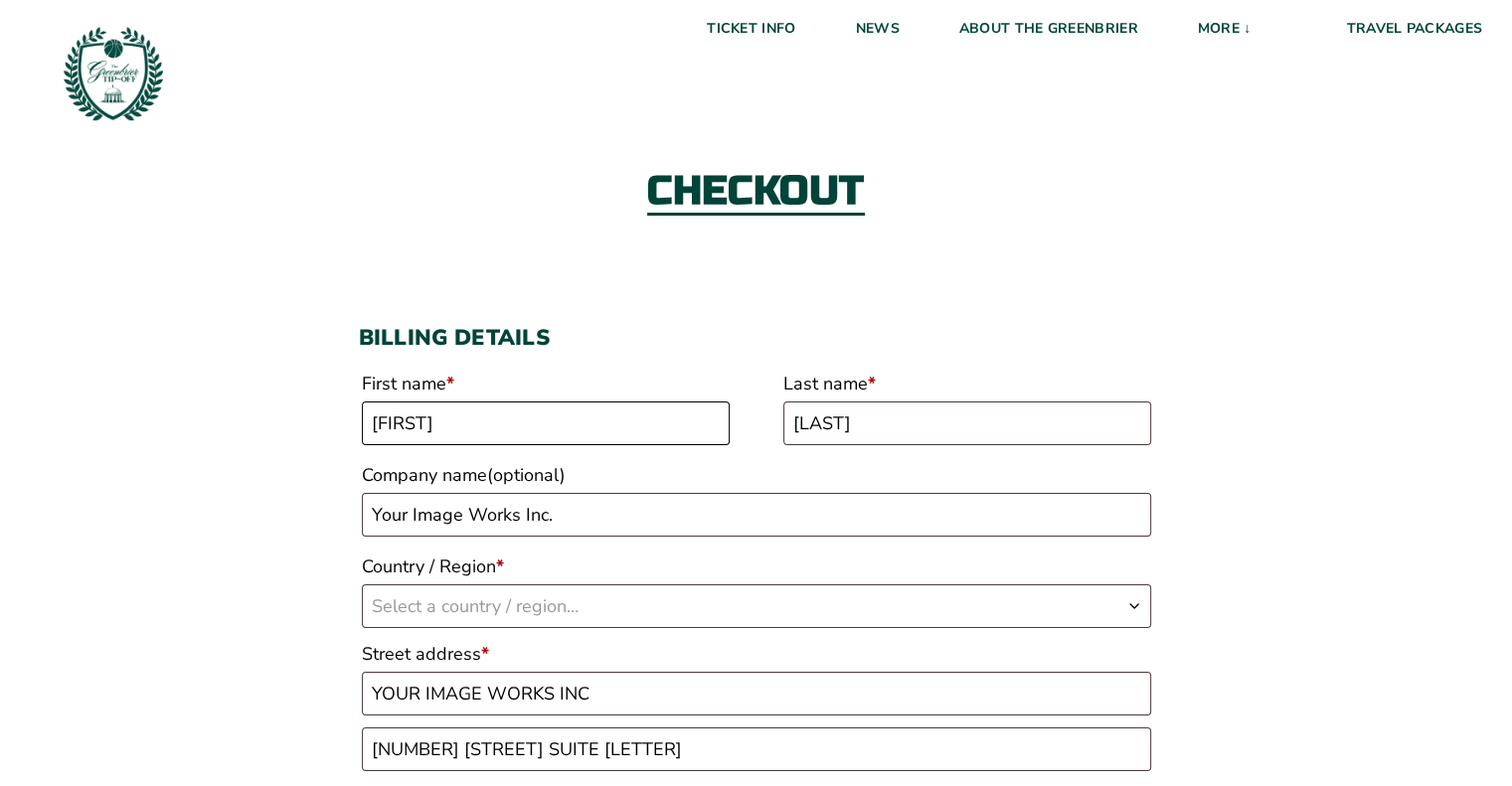 select on "US" 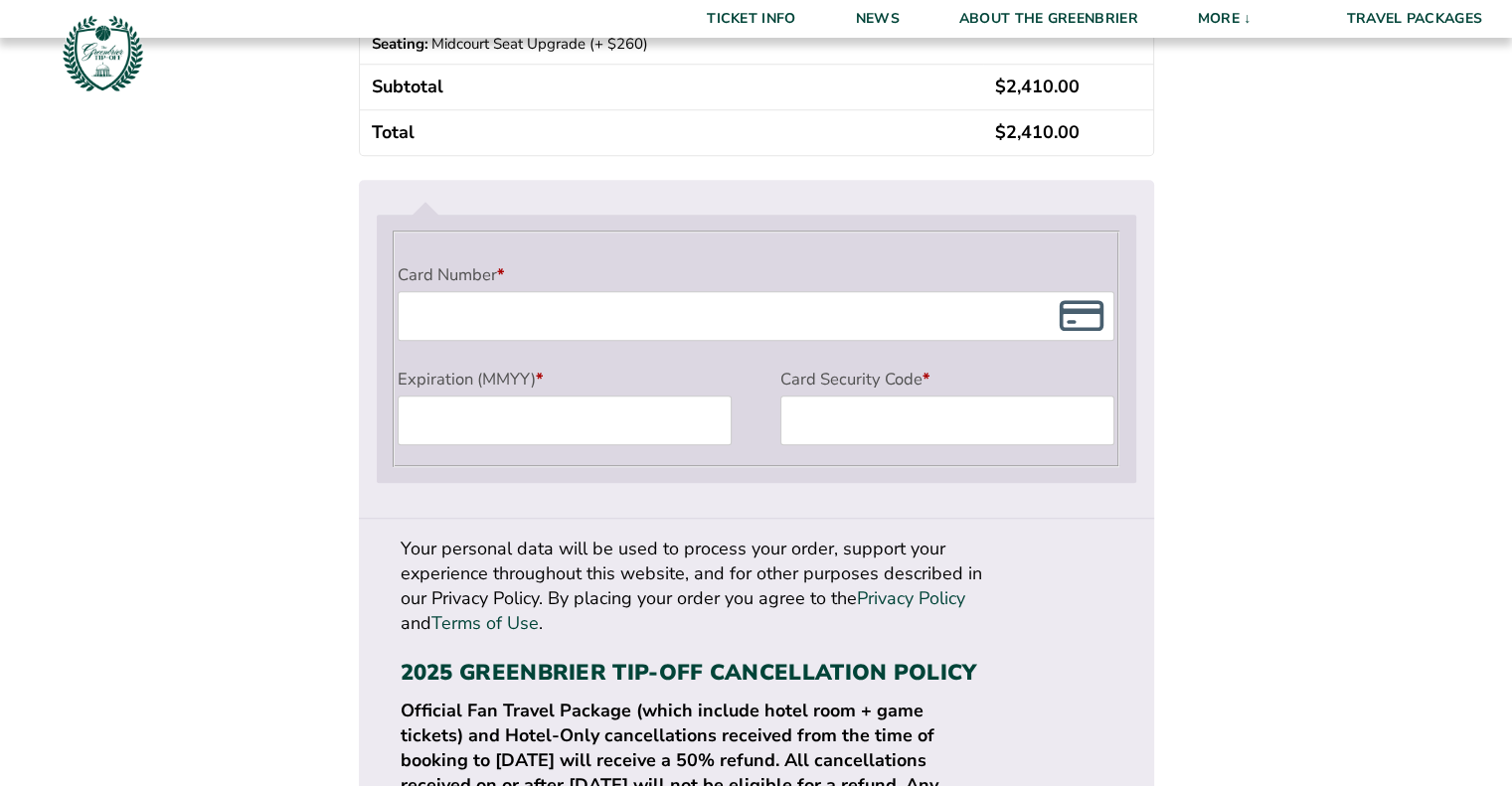 scroll, scrollTop: 1832, scrollLeft: 0, axis: vertical 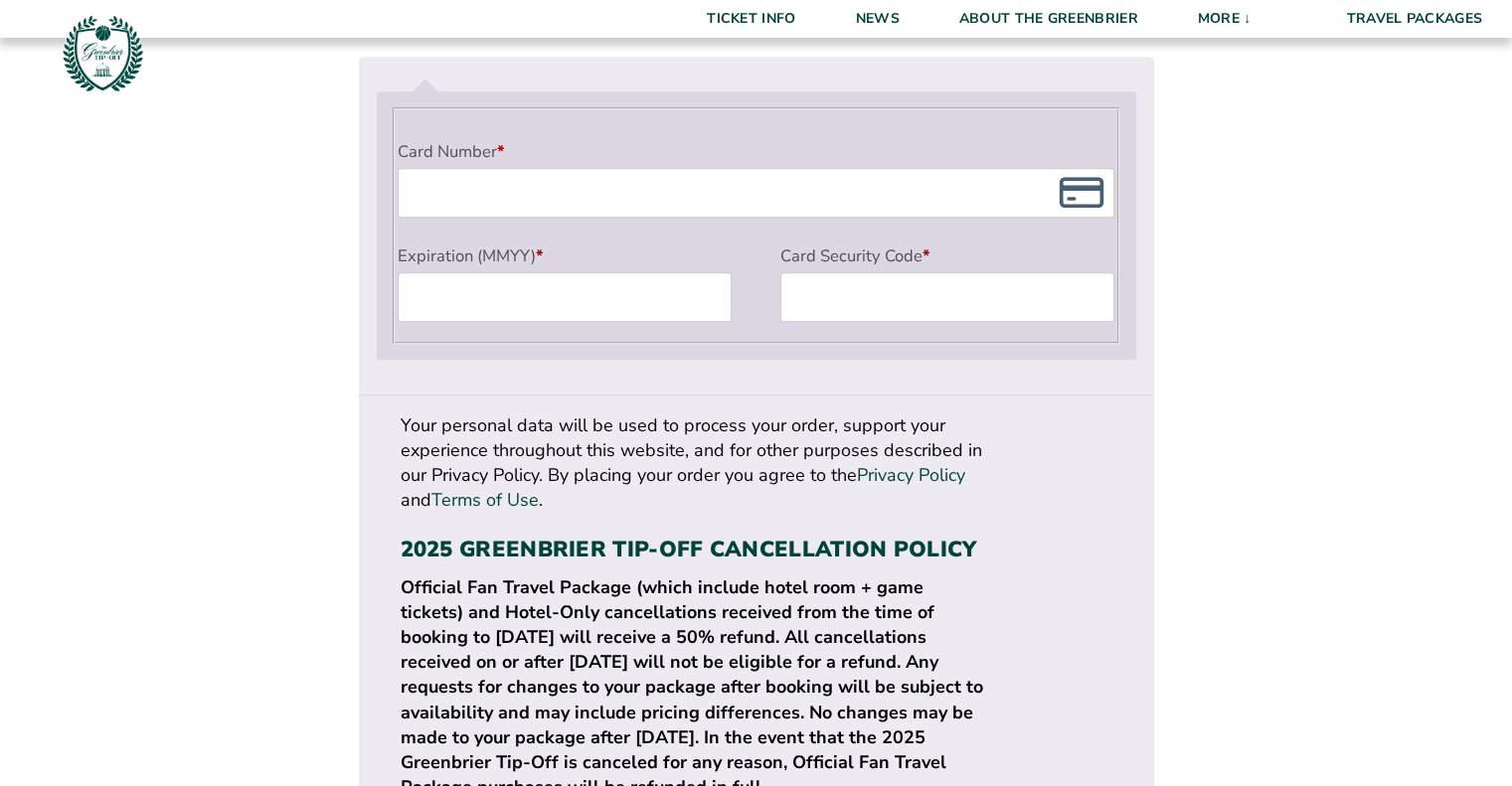 click on "Card Number  *" at bounding box center (756, 151) 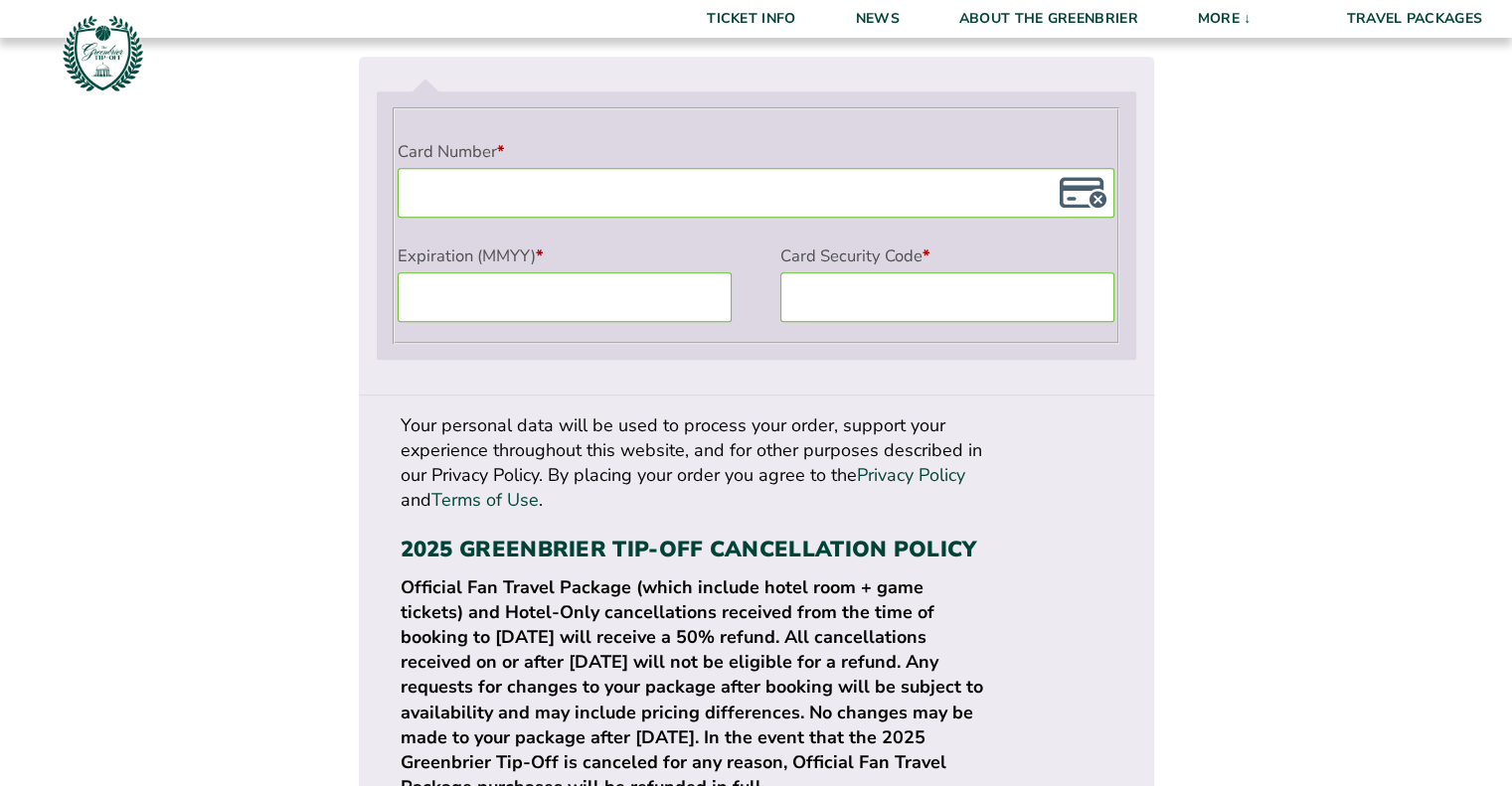 click on "Place order" at bounding box center (1061, 843) 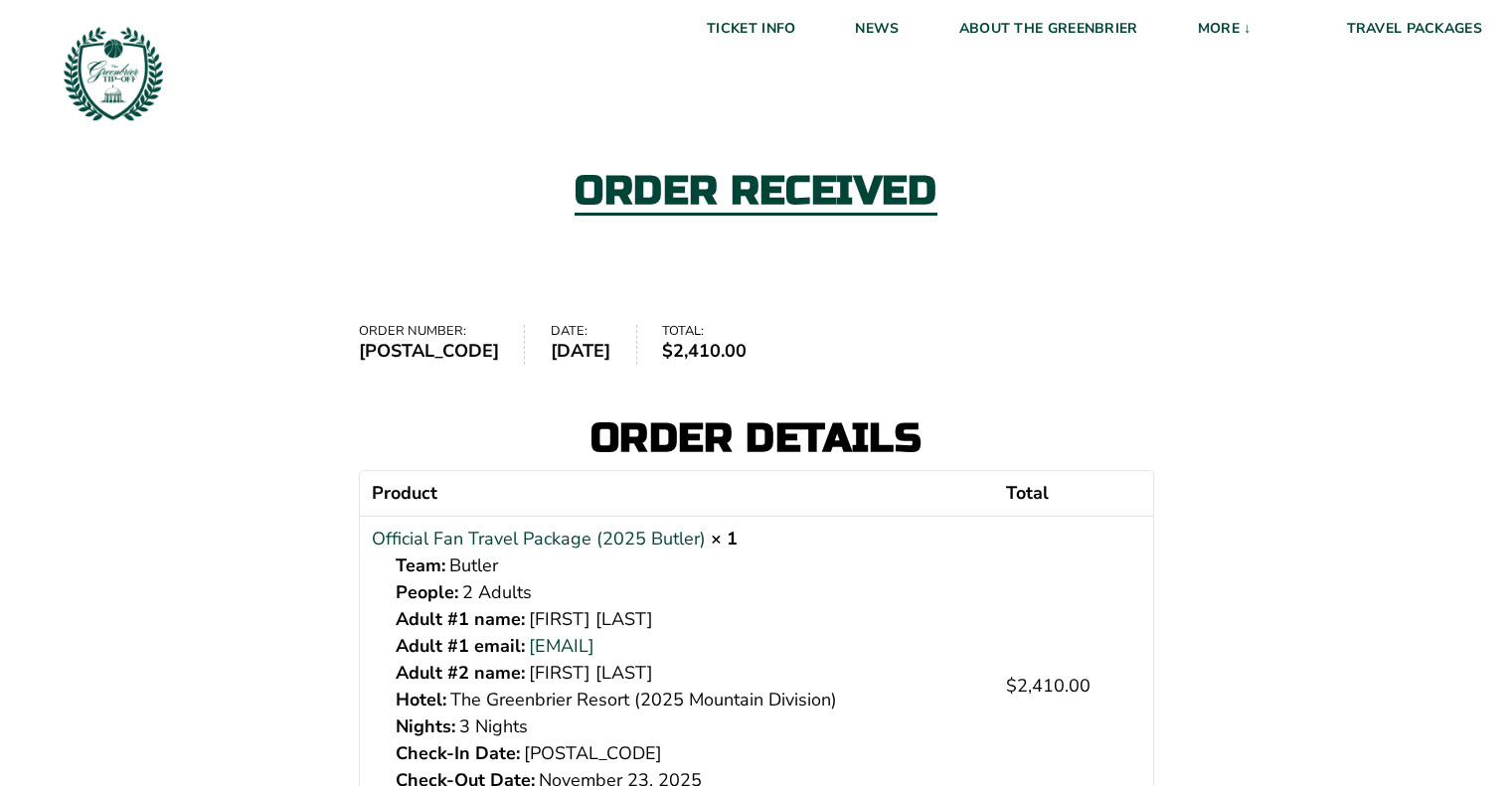 scroll, scrollTop: 0, scrollLeft: 0, axis: both 